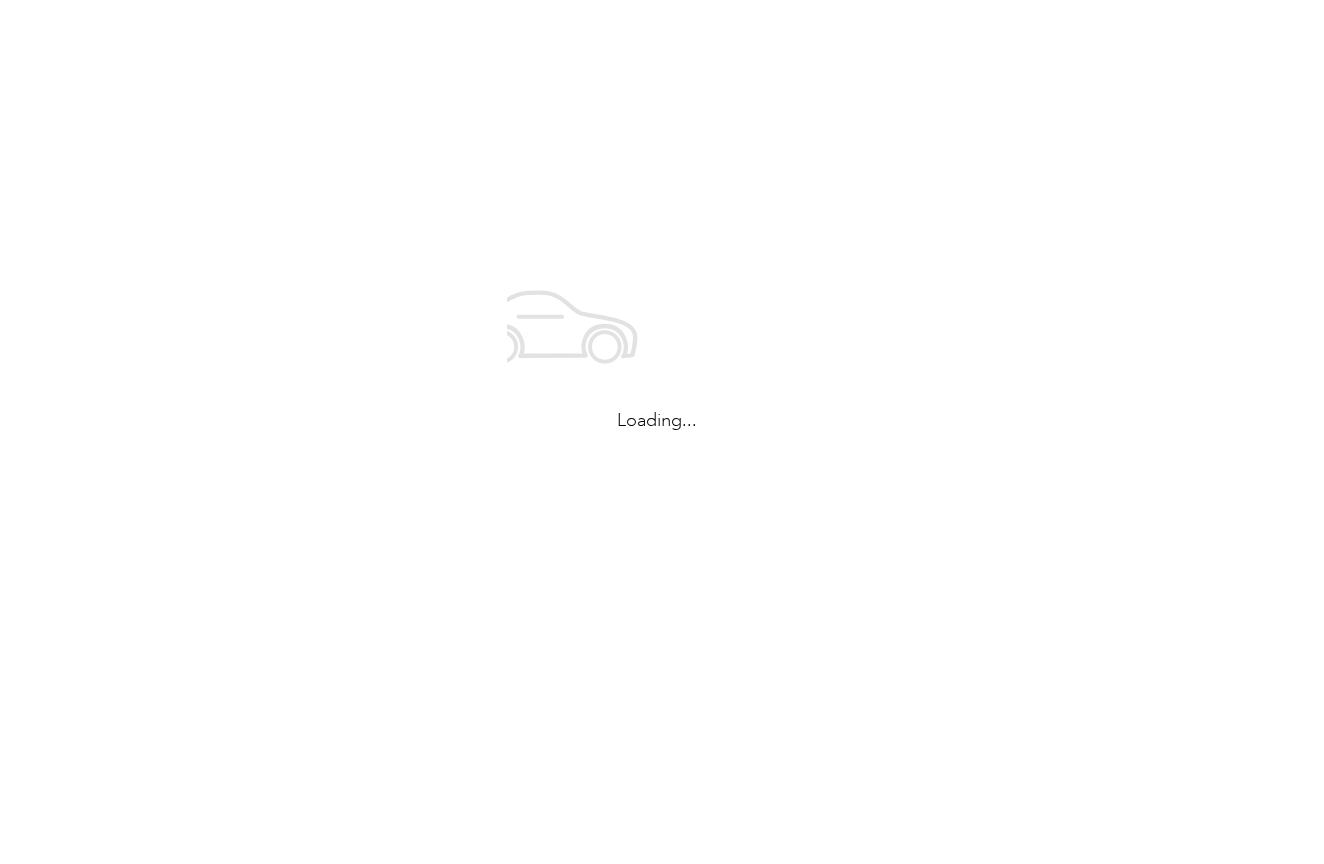 scroll, scrollTop: 0, scrollLeft: 0, axis: both 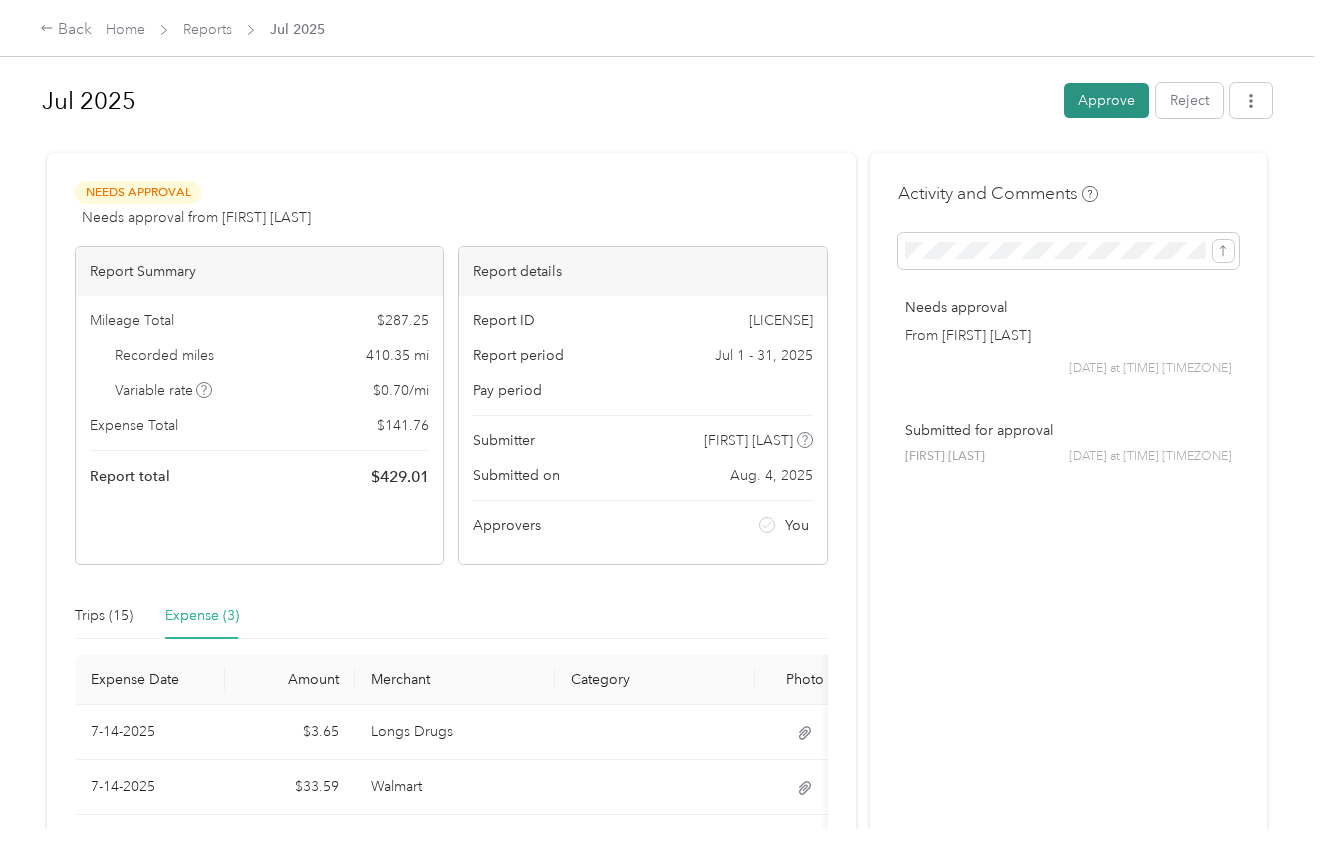 click on "Approve" at bounding box center [1106, 100] 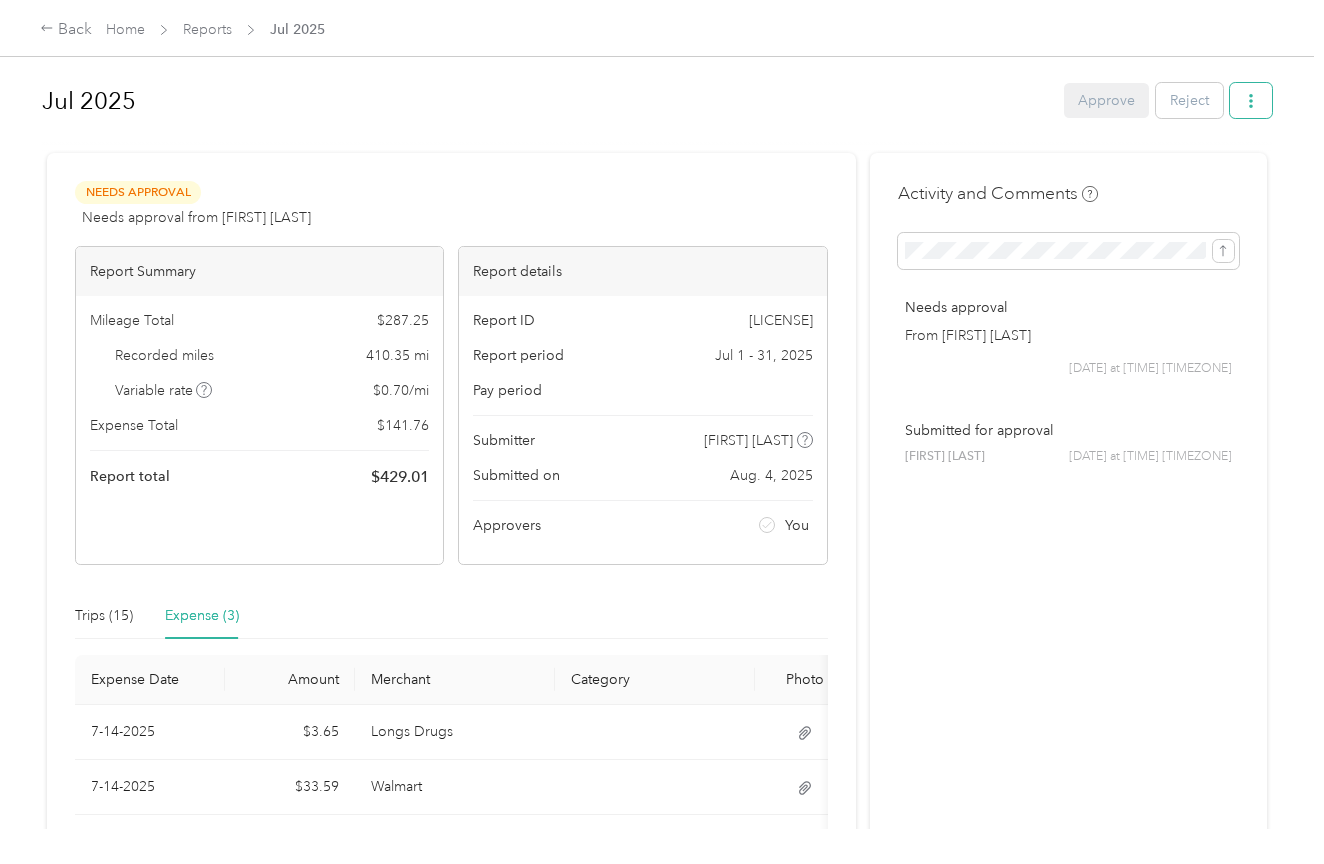 click at bounding box center (1251, 100) 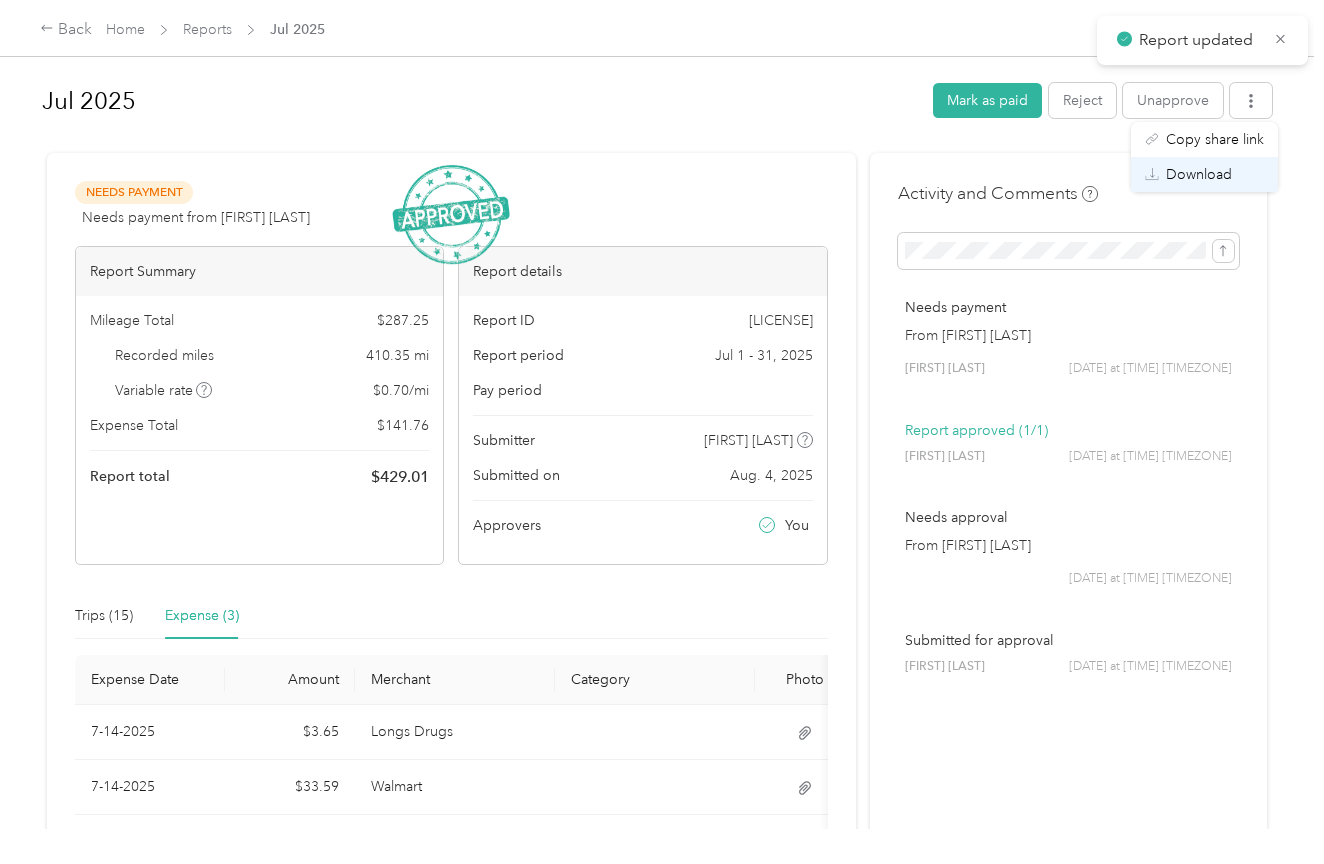 click on "Download" at bounding box center [1199, 174] 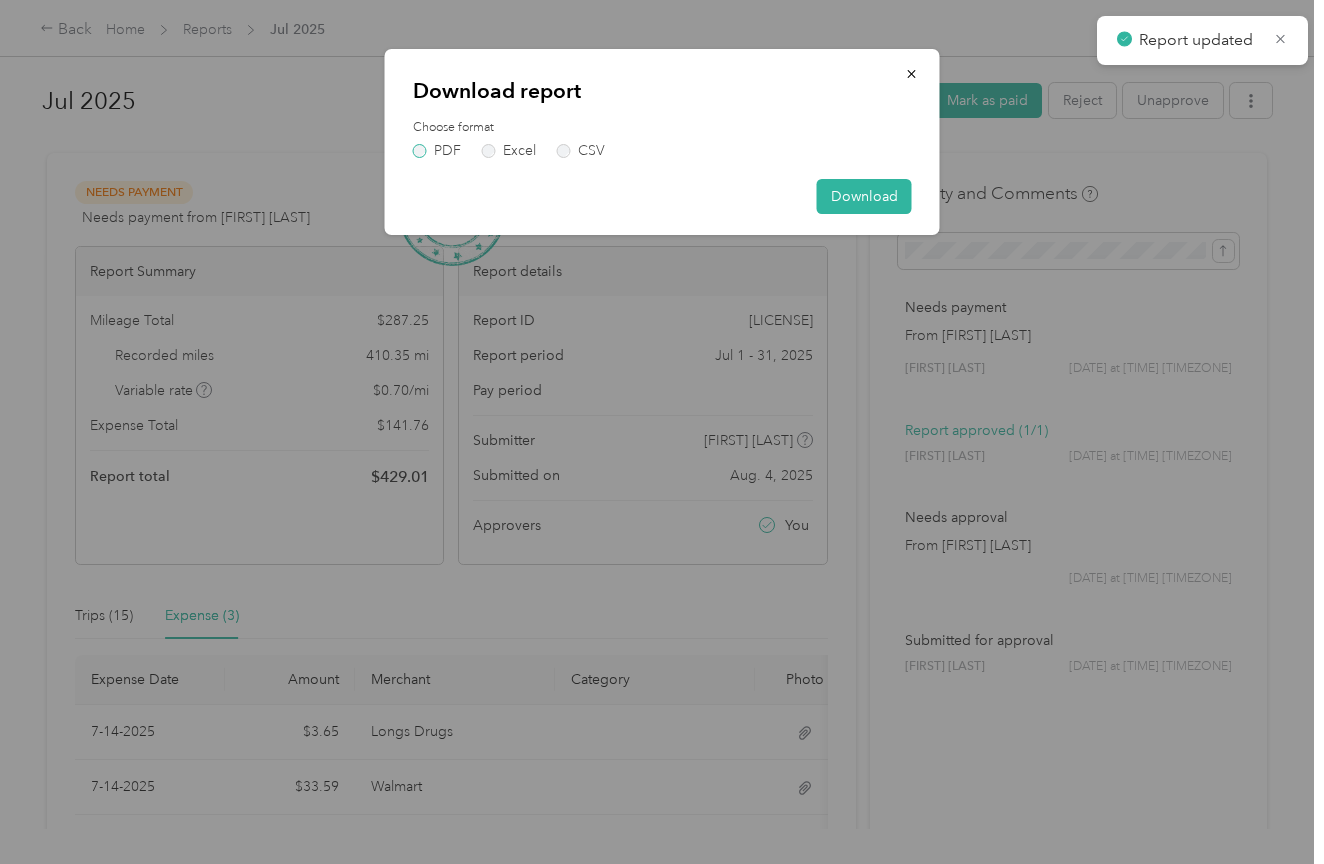 click on "PDF" at bounding box center (437, 151) 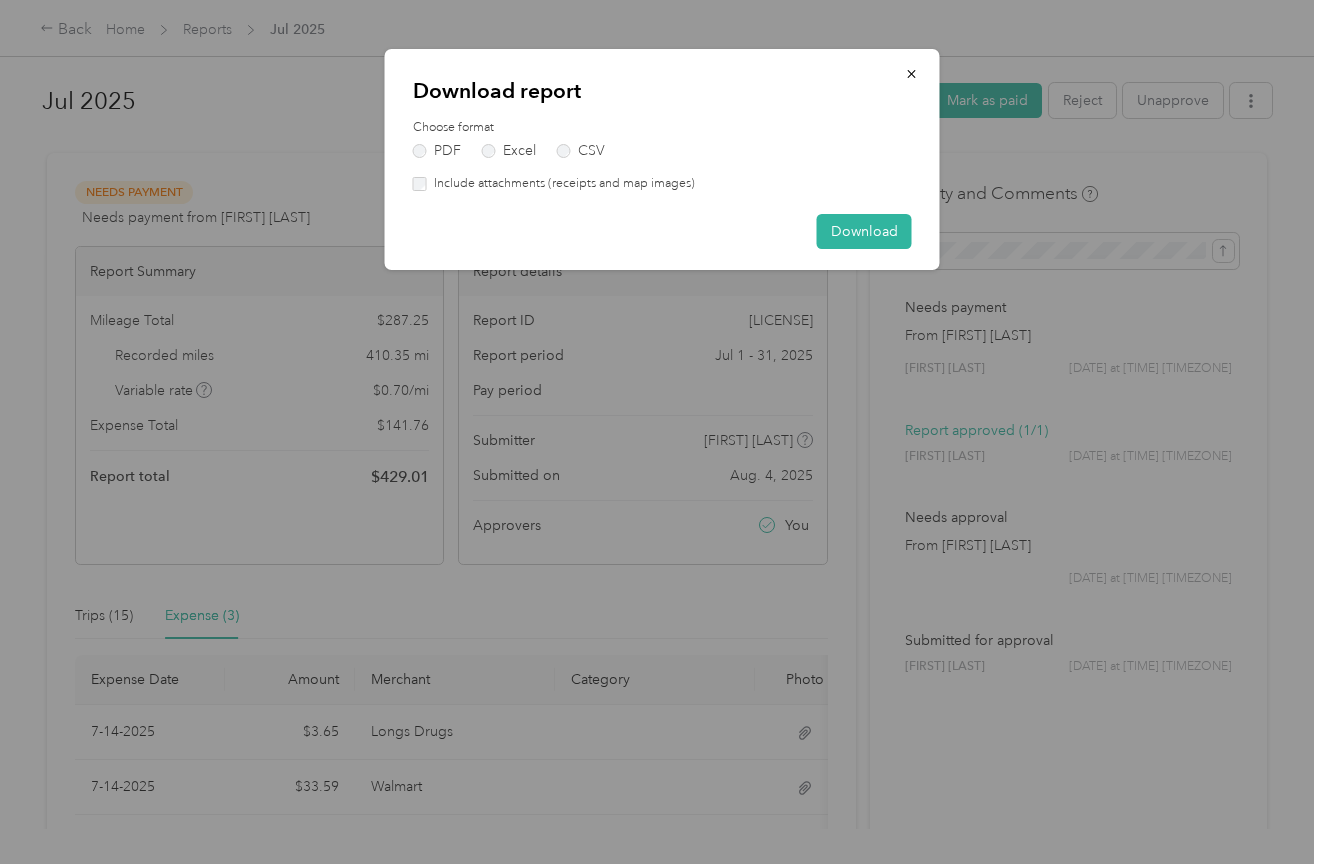 click on "Include attachments (receipts and map images)" at bounding box center (561, 184) 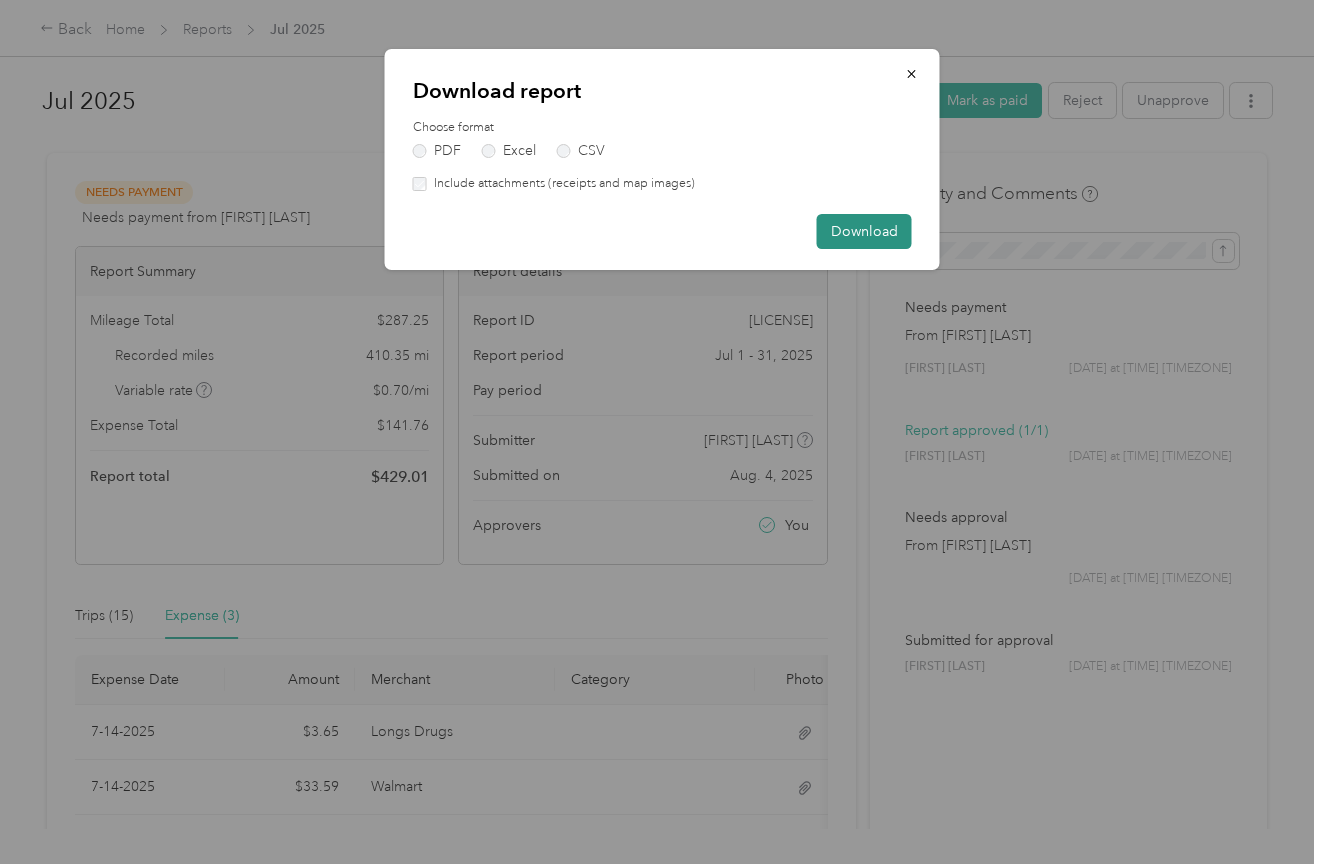 click on "Download" at bounding box center (864, 231) 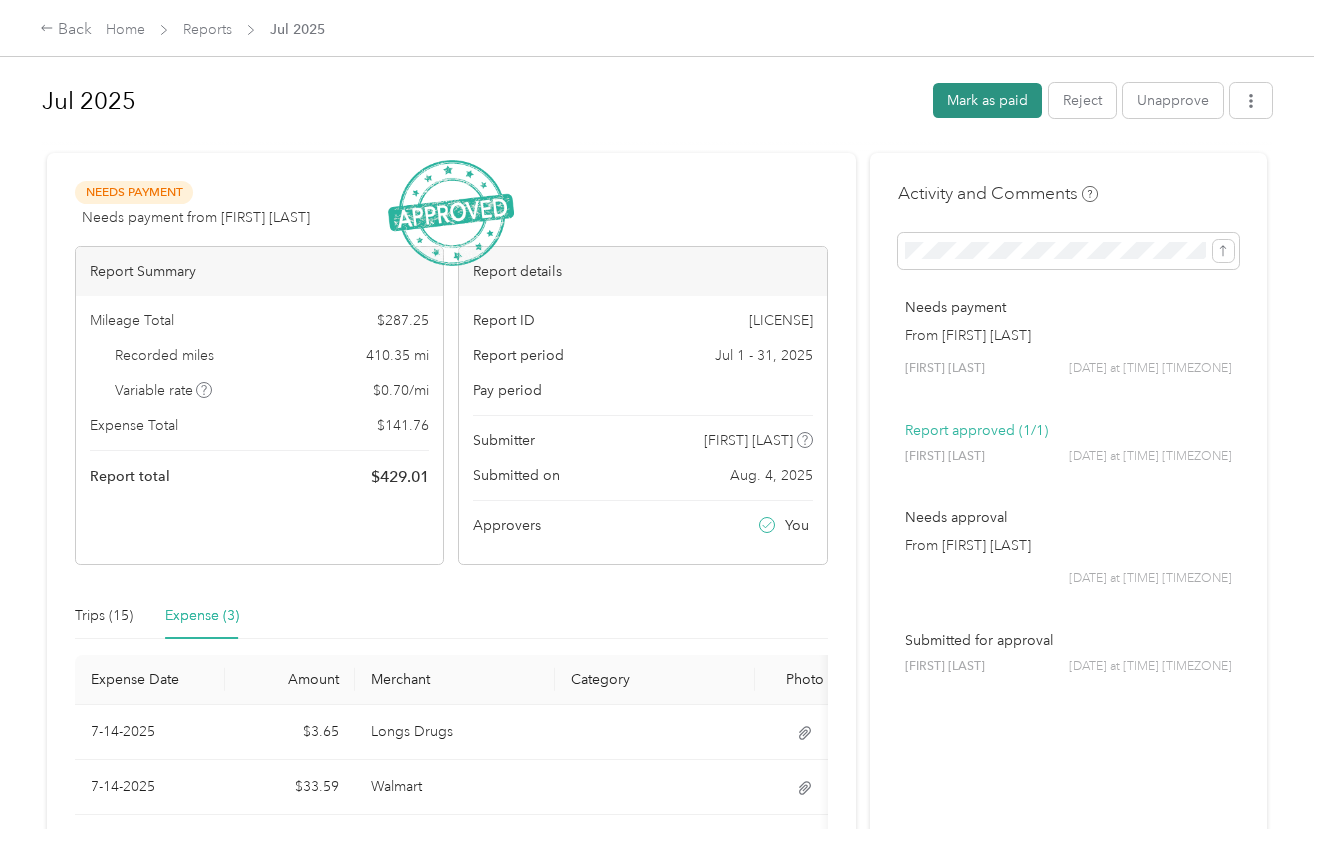 scroll, scrollTop: 0, scrollLeft: 0, axis: both 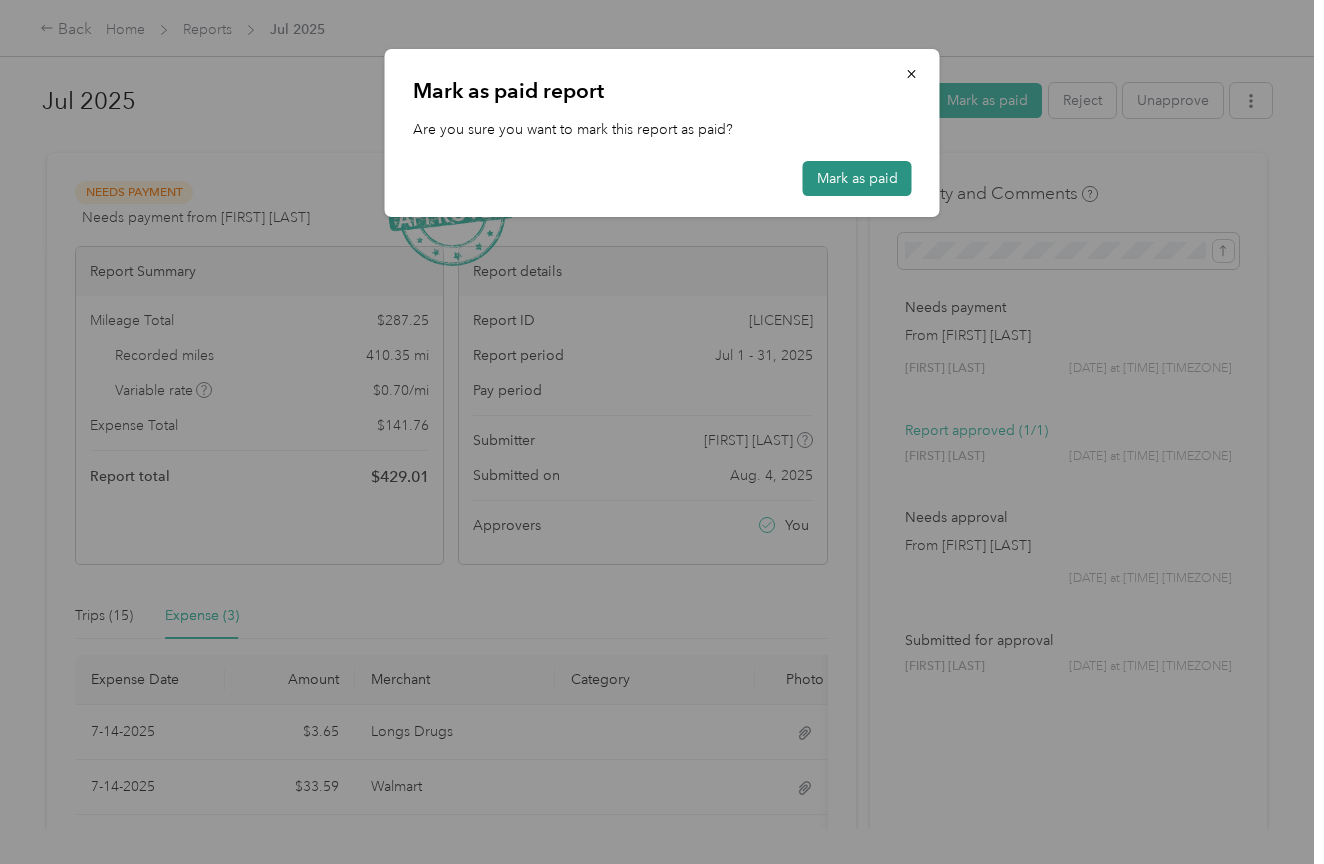 click on "Mark as paid" at bounding box center (857, 178) 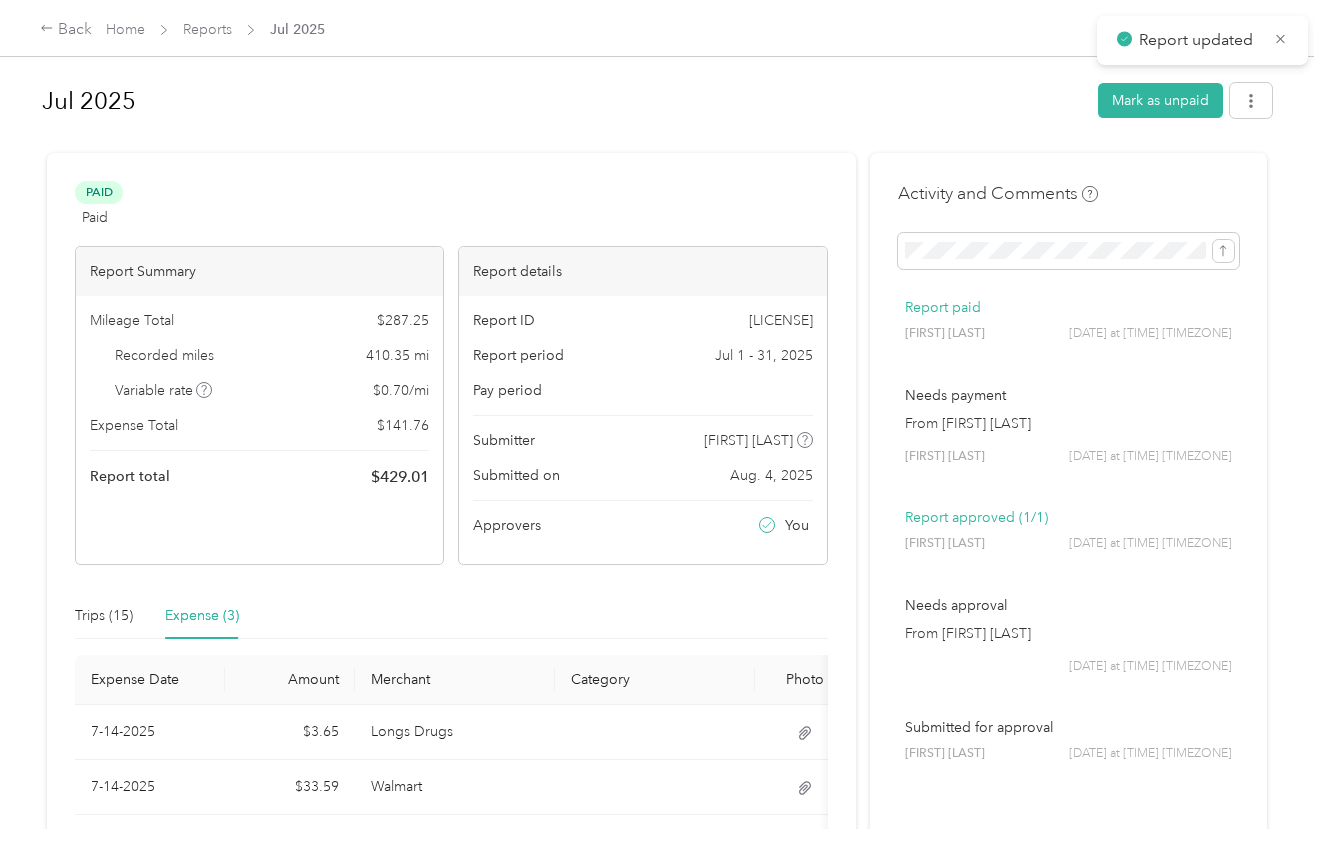 click on "Reports" at bounding box center [207, 29] 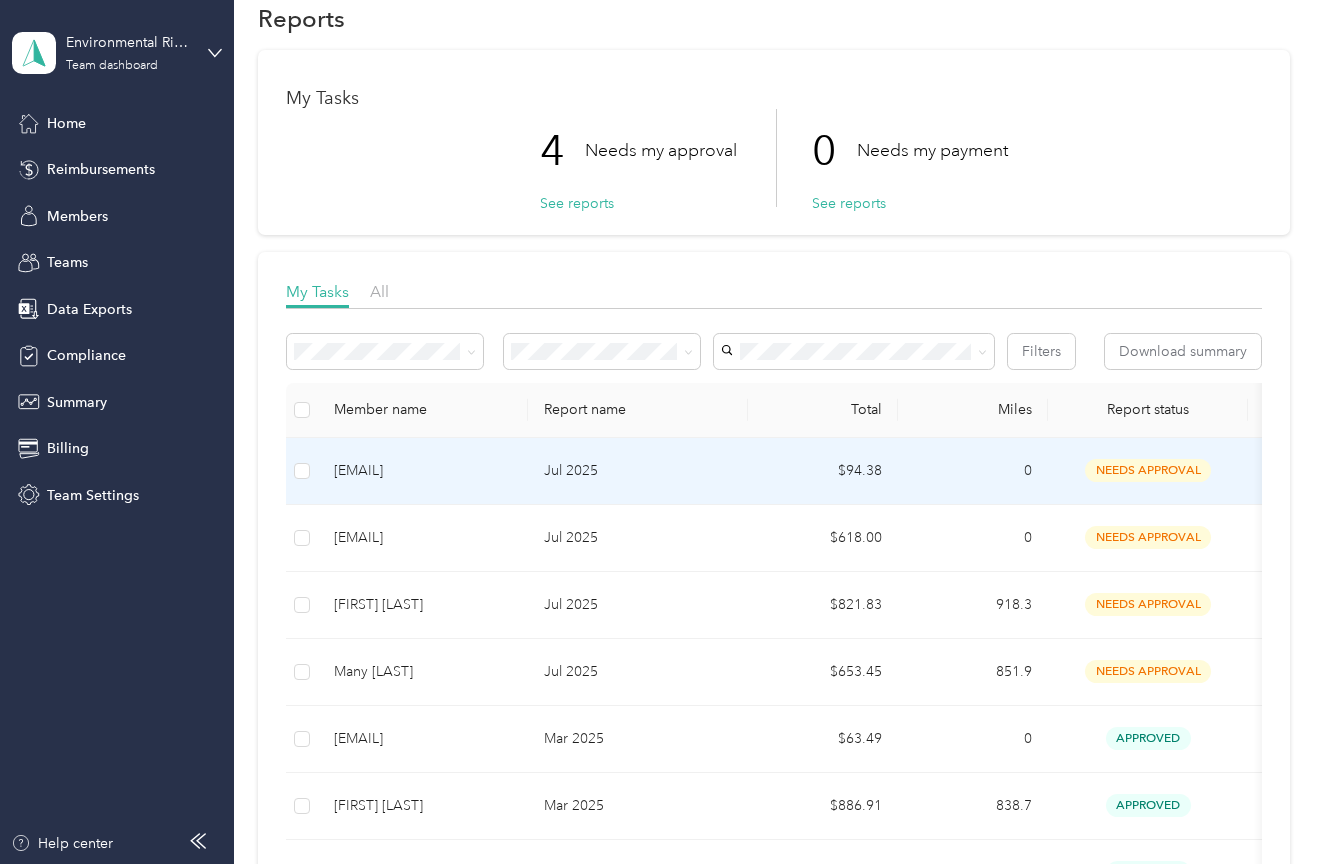 scroll, scrollTop: 51, scrollLeft: 0, axis: vertical 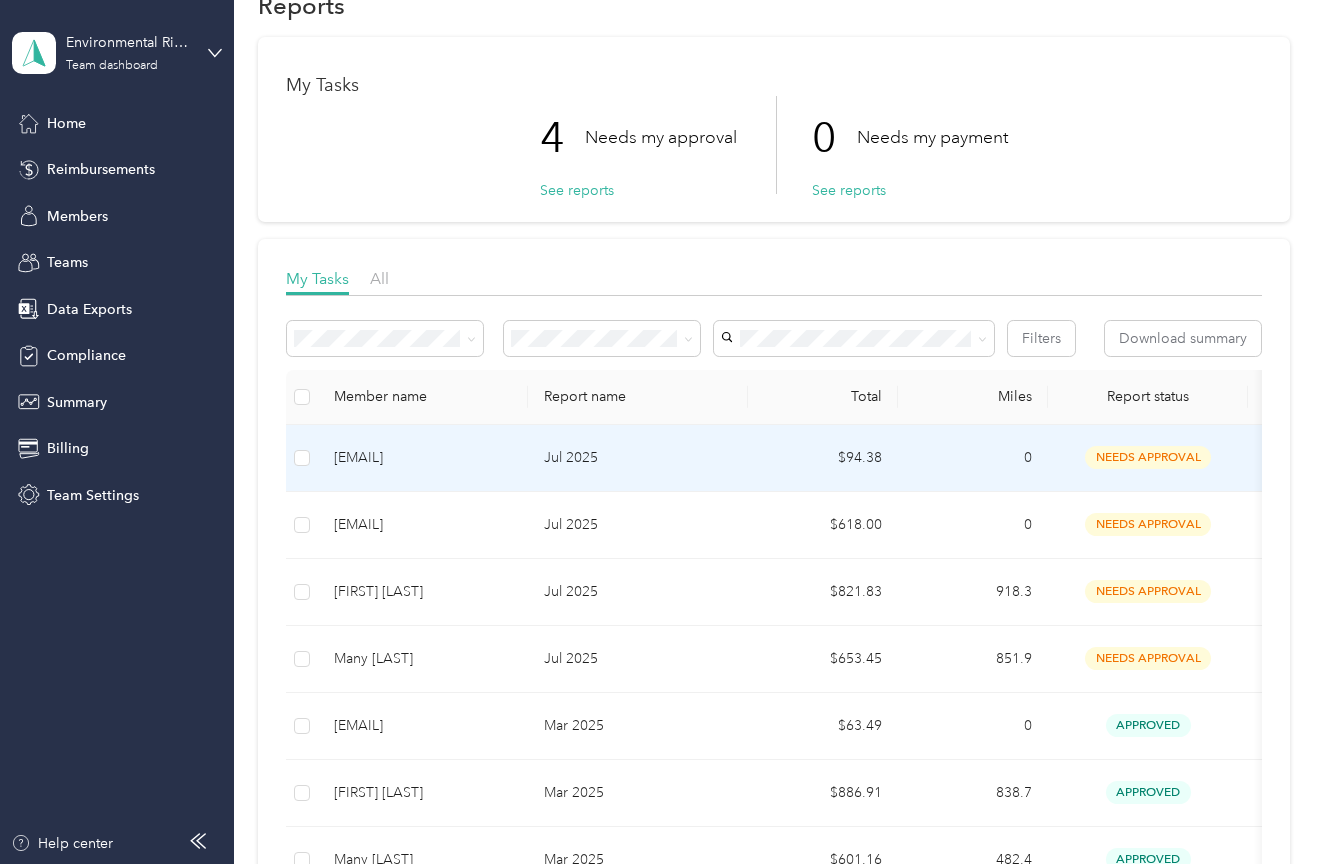 click on "[EMAIL]" at bounding box center (423, 458) 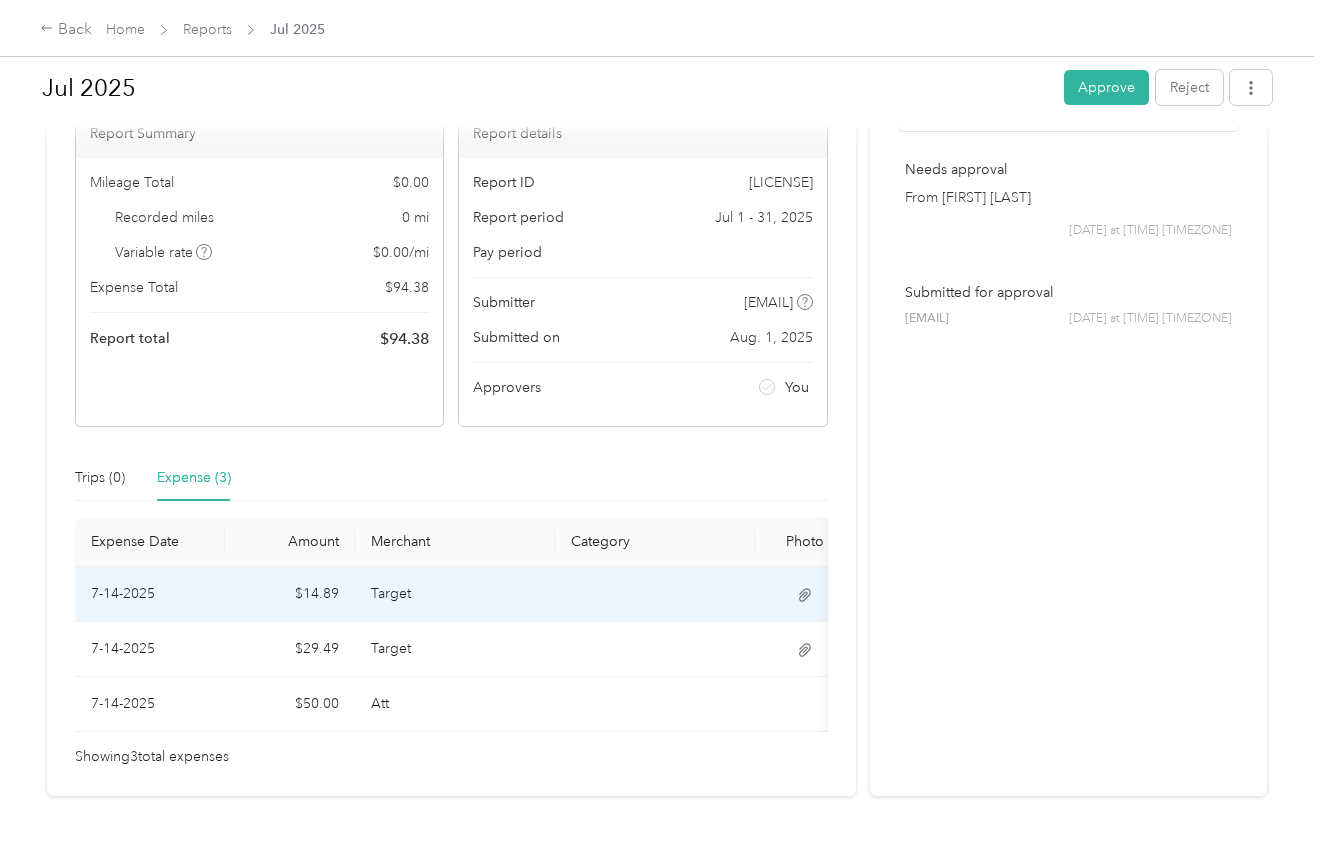 scroll, scrollTop: 126, scrollLeft: 0, axis: vertical 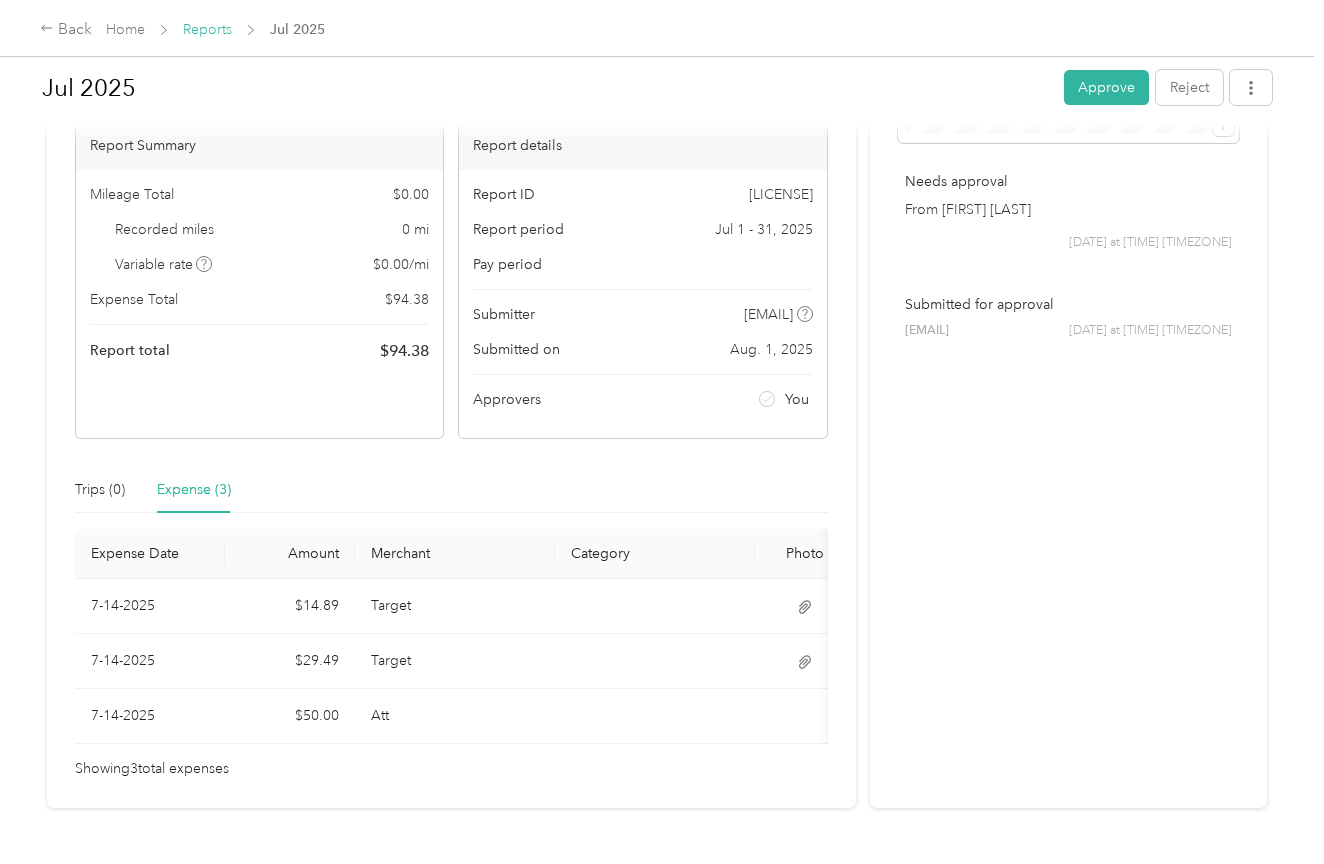 click on "Reports" at bounding box center (207, 29) 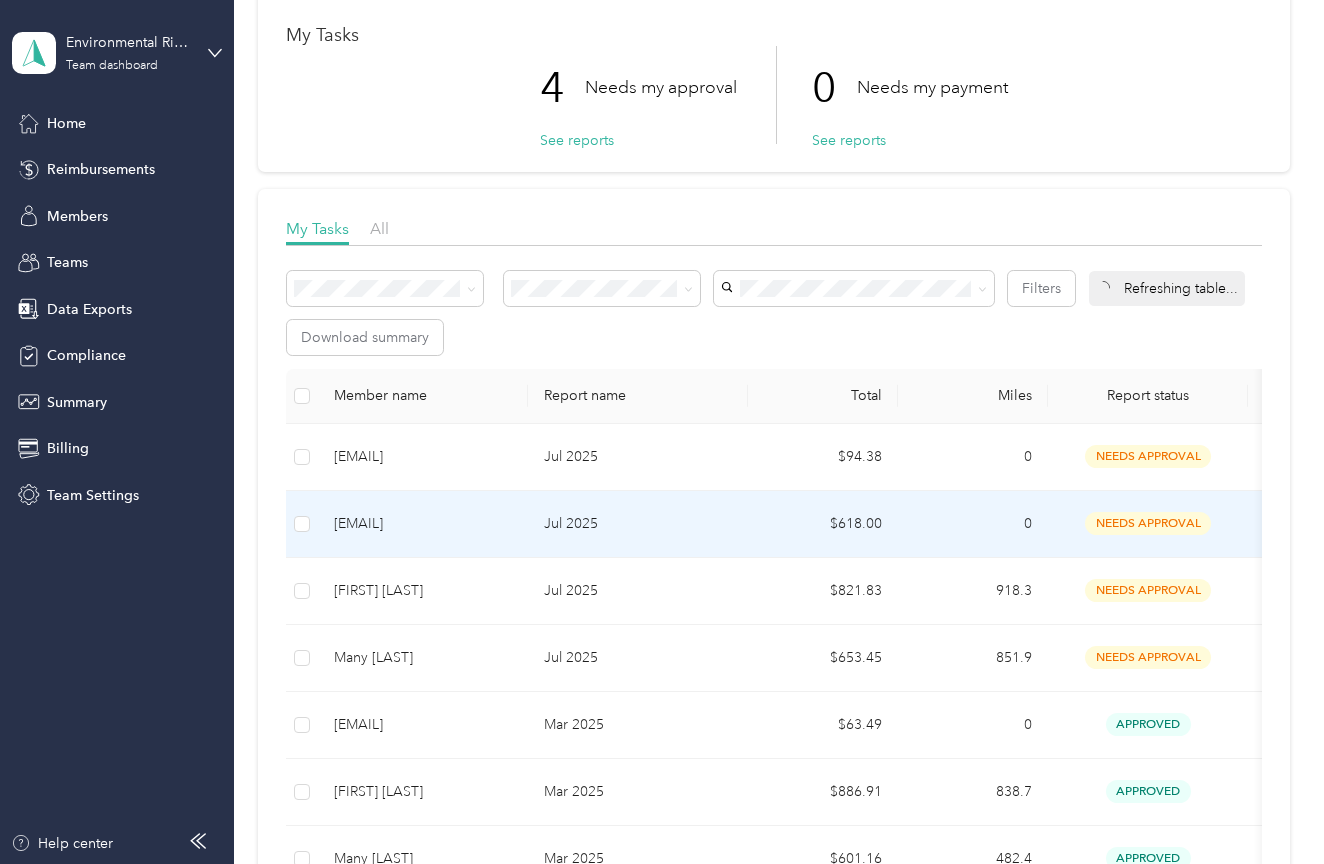 scroll, scrollTop: 103, scrollLeft: 0, axis: vertical 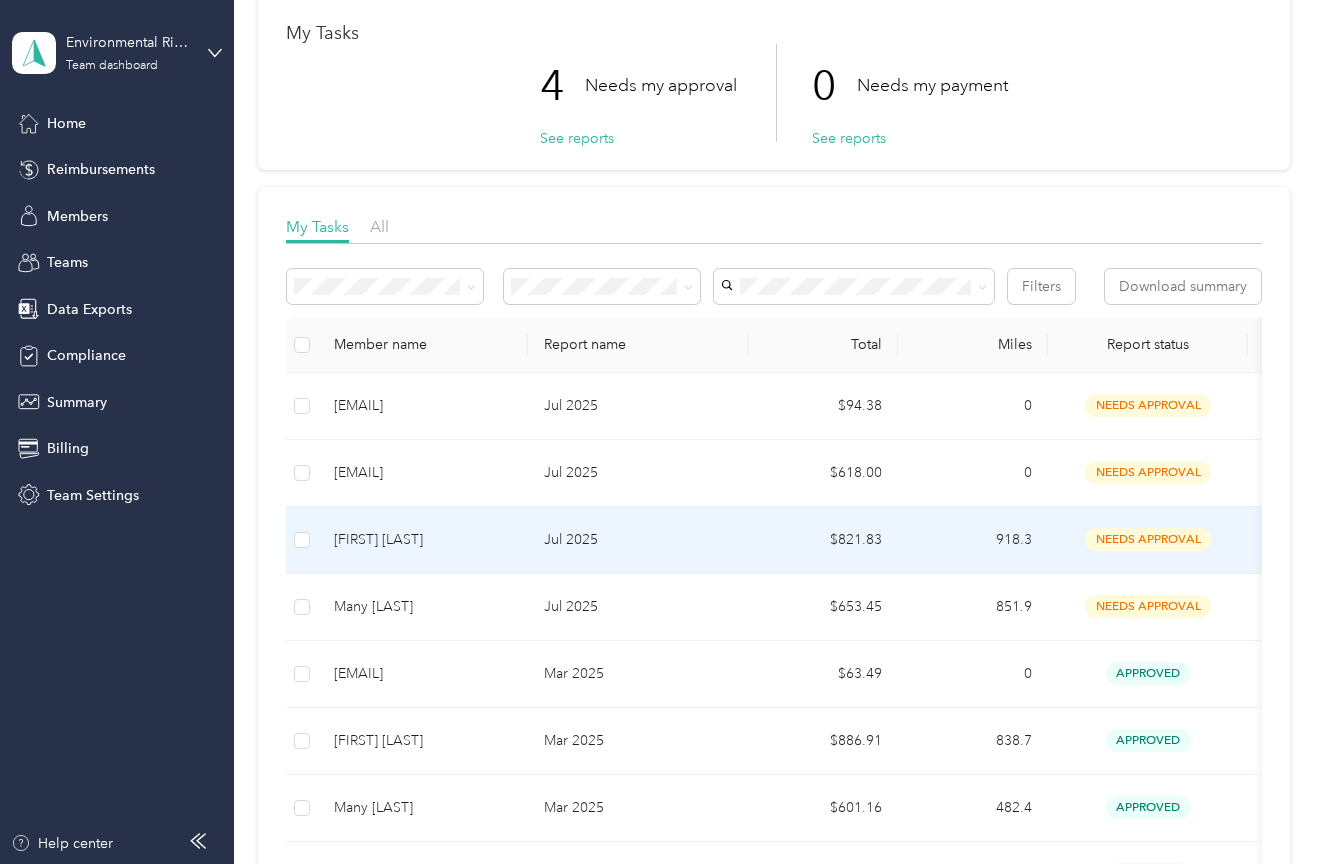 click on "[FIRST] [LAST]" at bounding box center (423, 540) 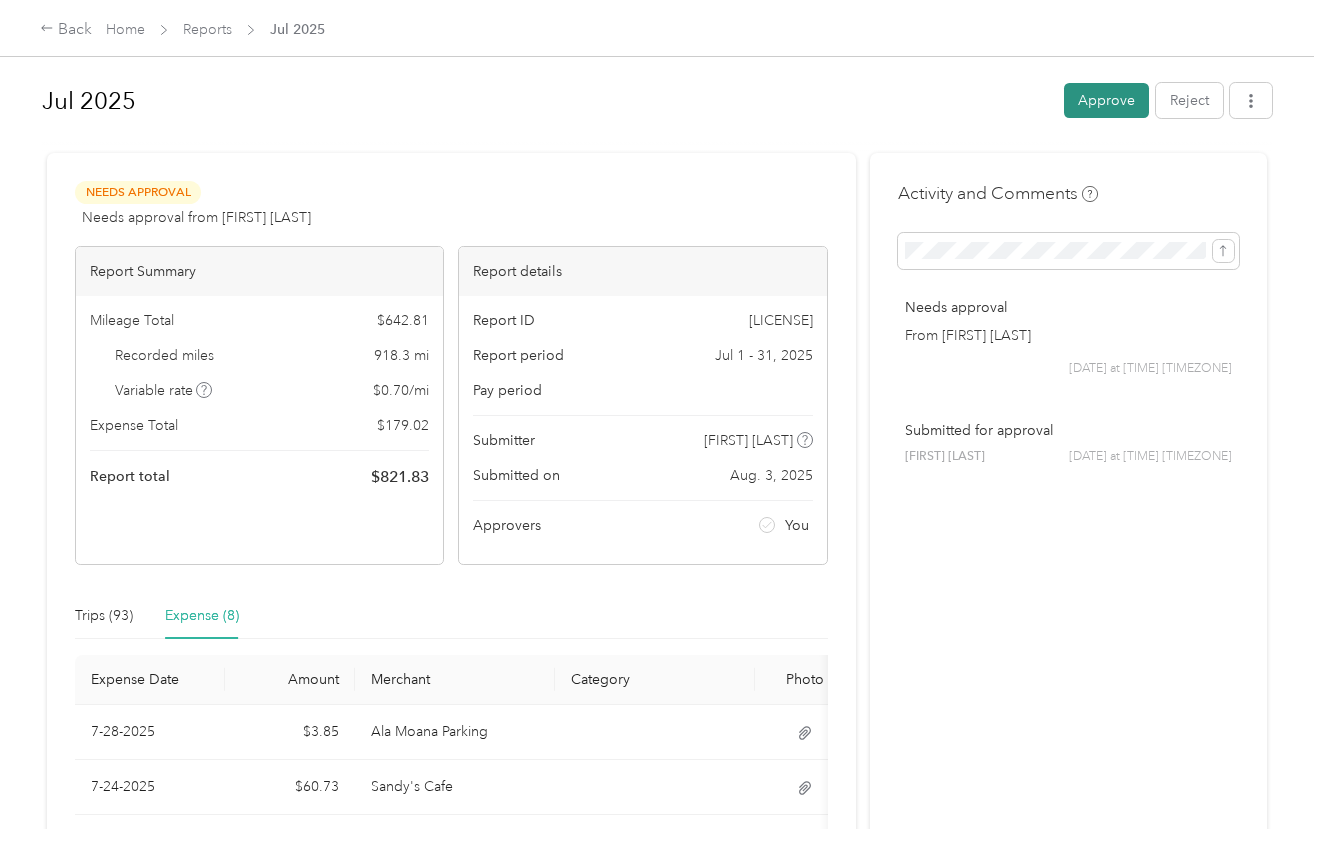 click on "Approve" at bounding box center [1106, 100] 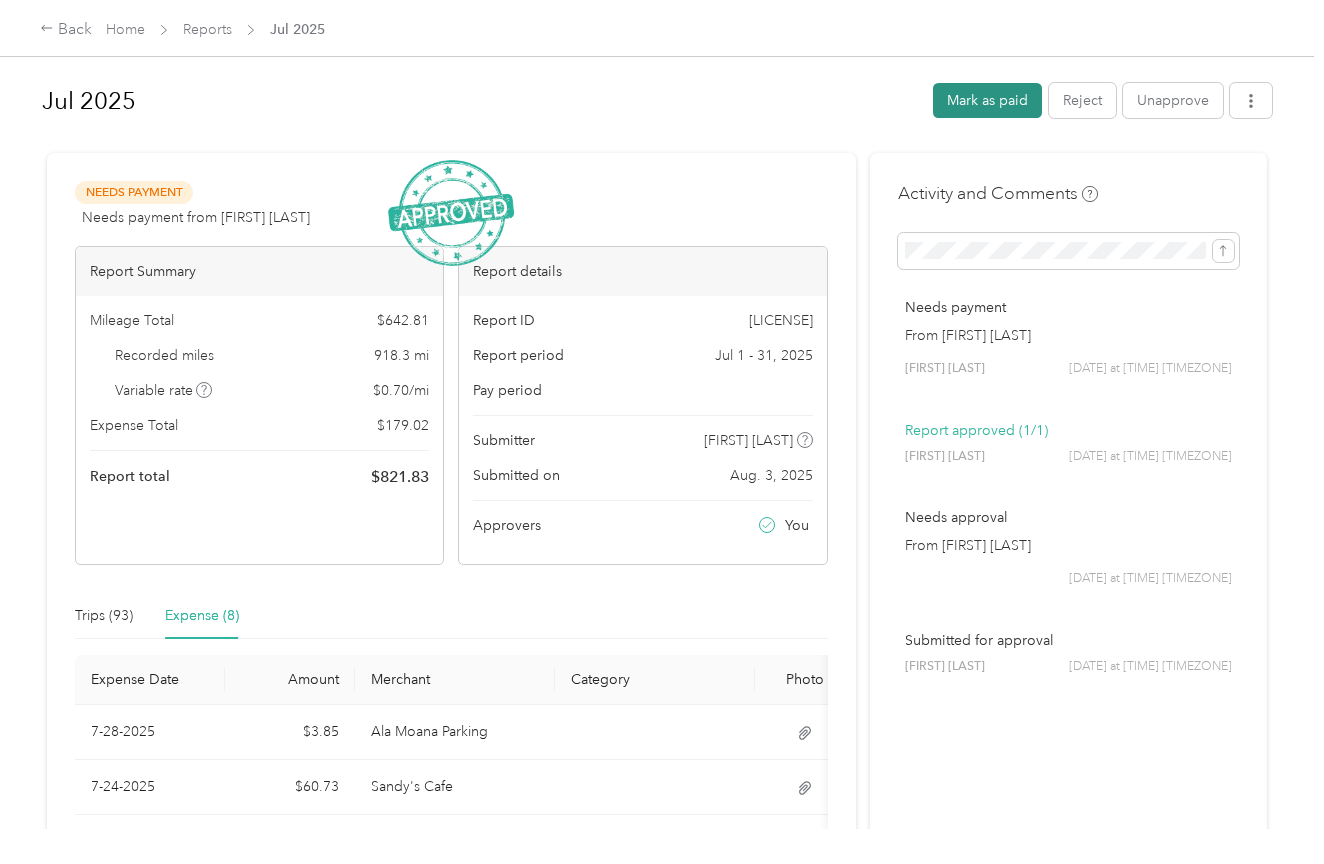 click on "Mark as paid" at bounding box center (987, 100) 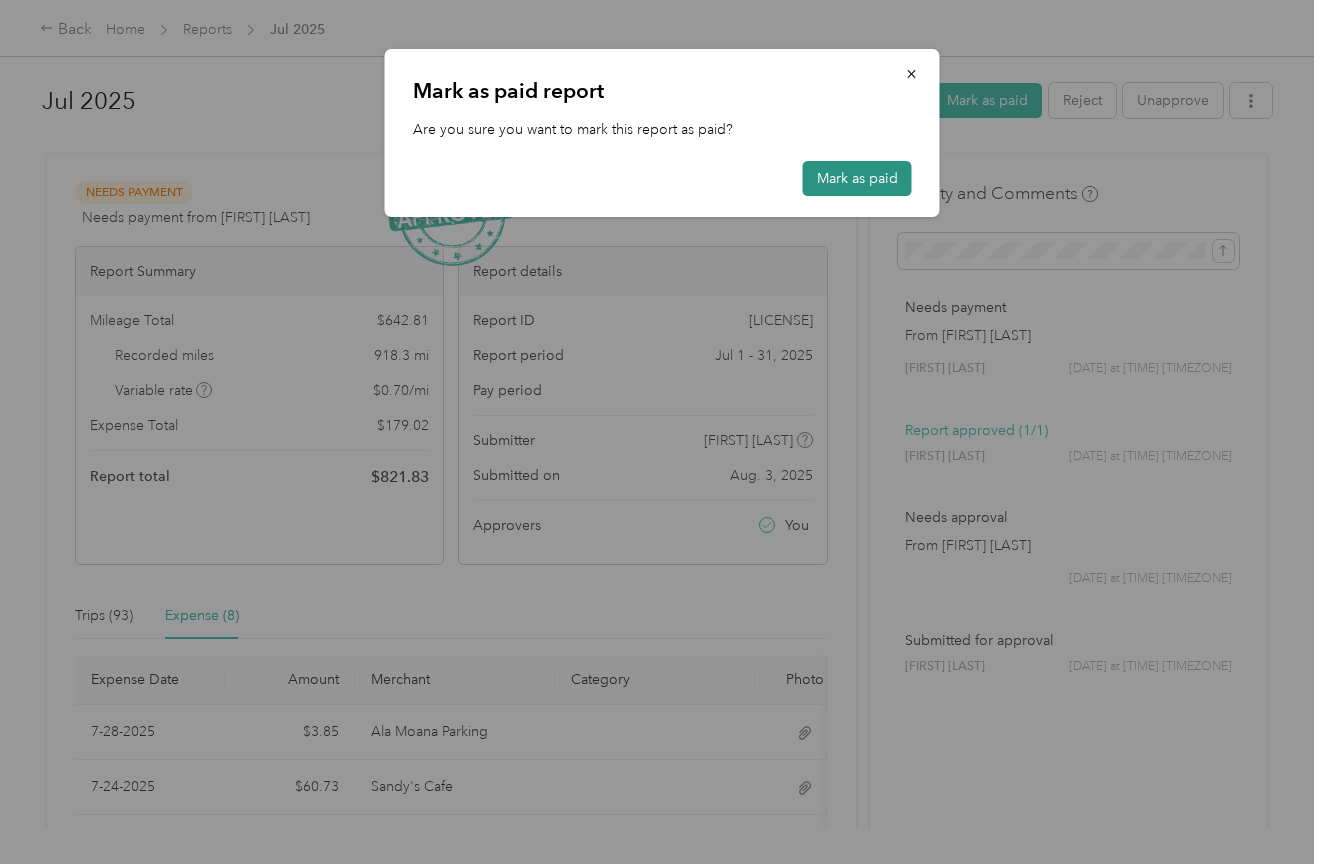 click on "Mark as paid" at bounding box center (857, 178) 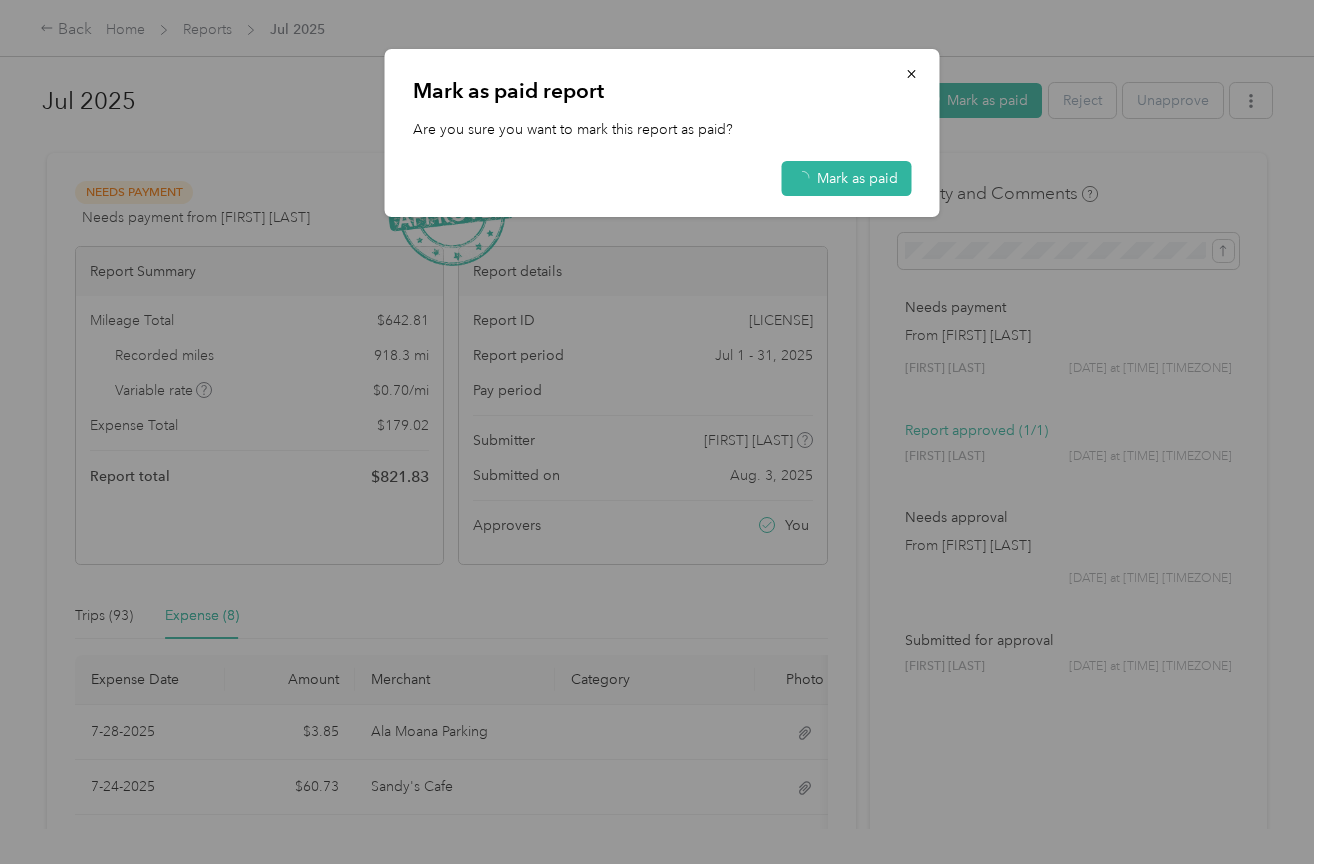 click at bounding box center [662, 432] 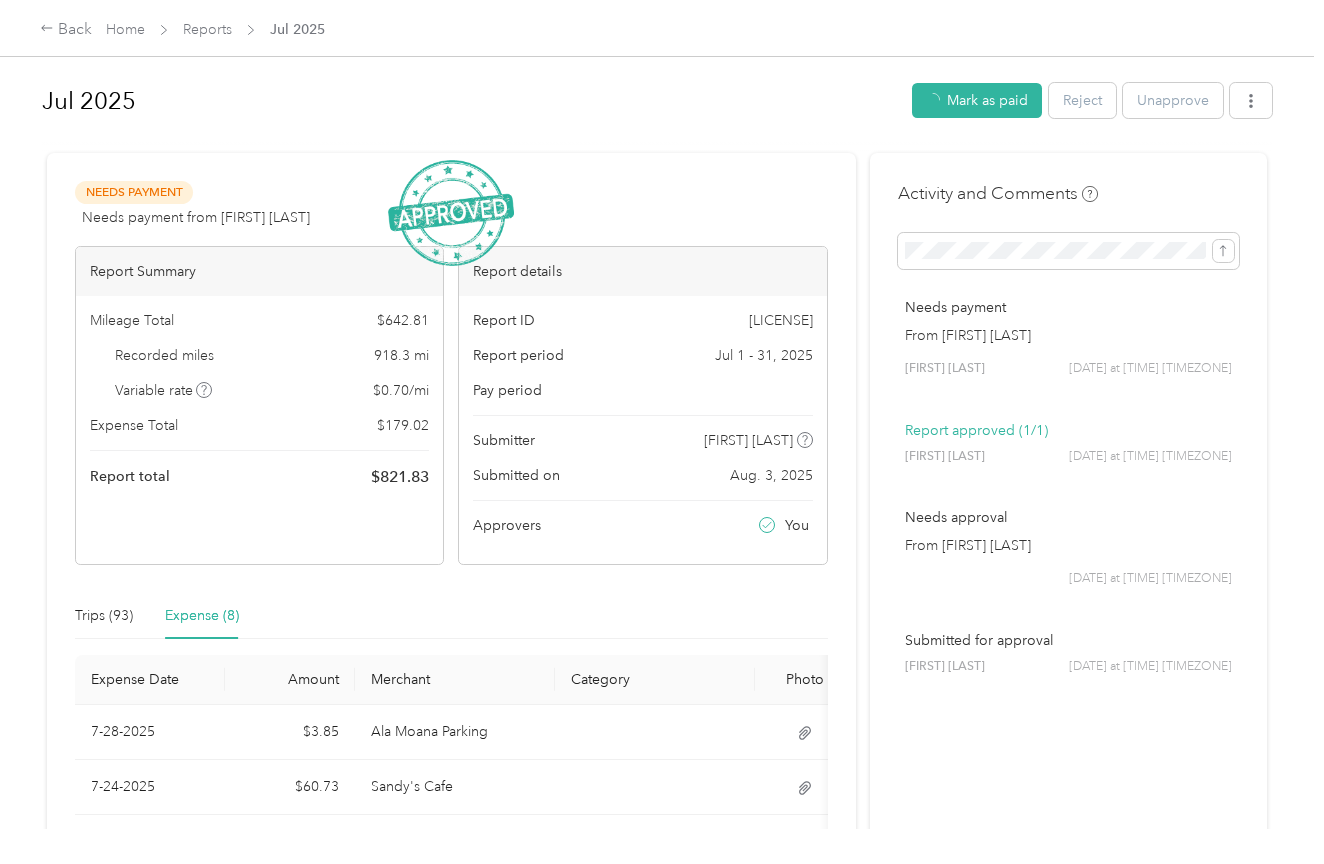 click at bounding box center (1251, 100) 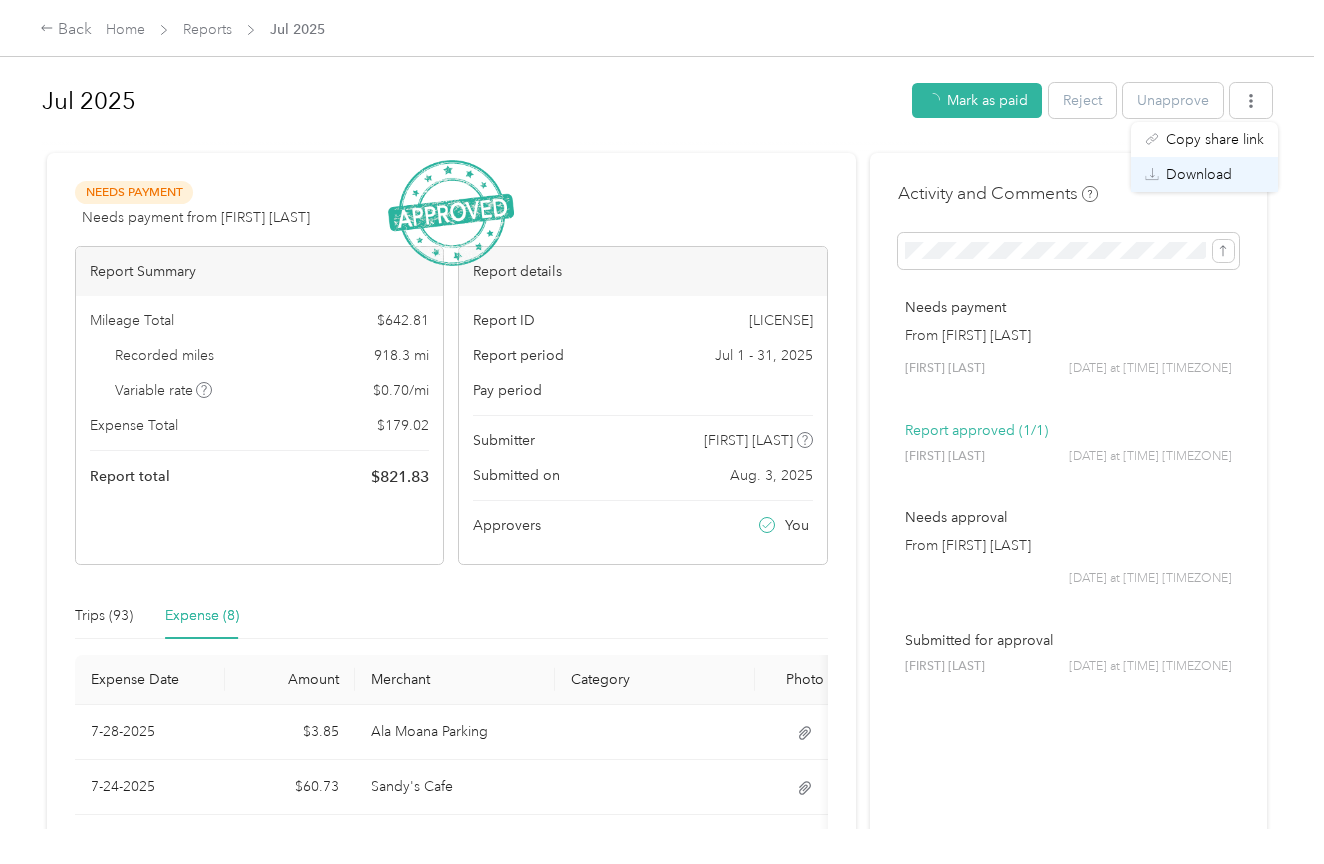 click on "Download" at bounding box center [1199, 174] 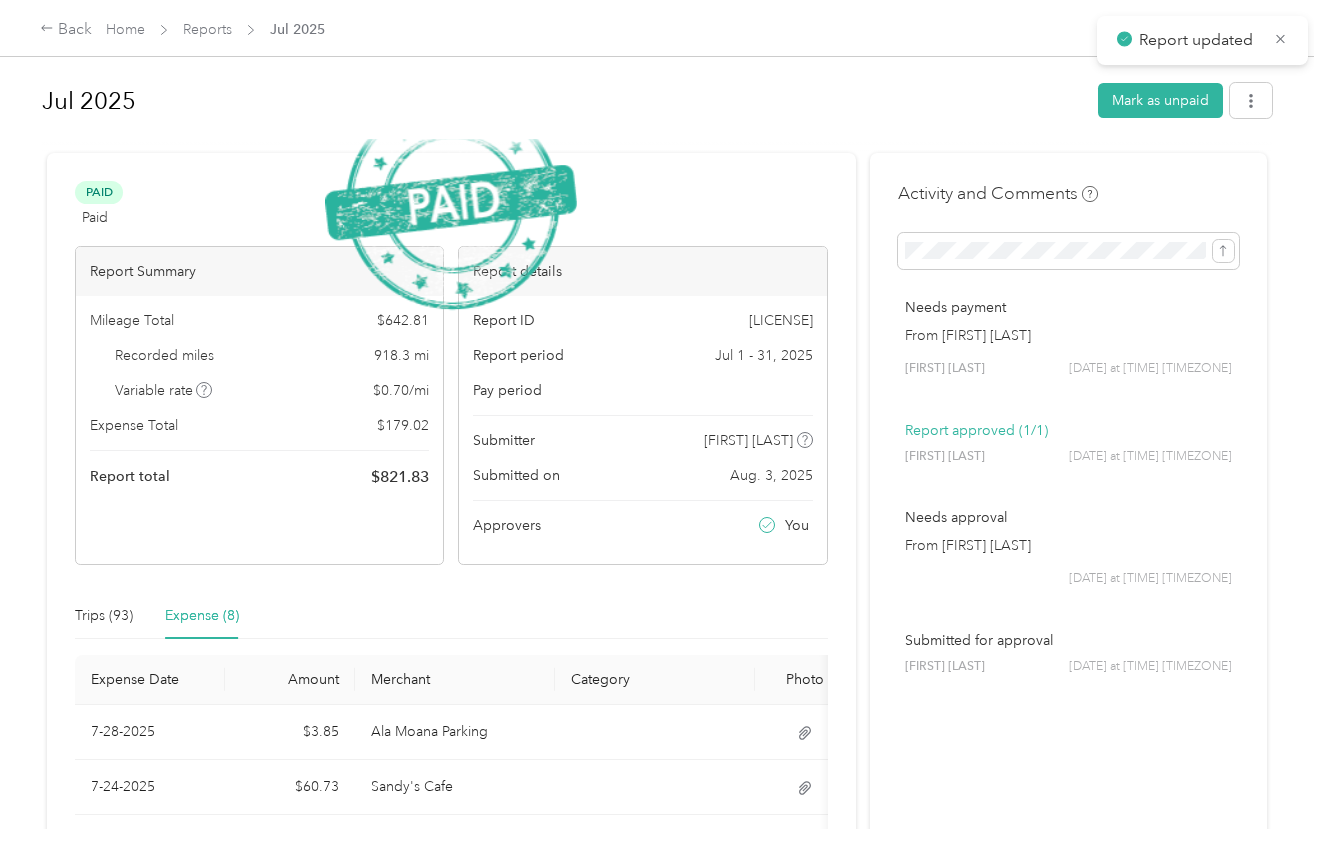 click on "Download" at bounding box center [662, 145] 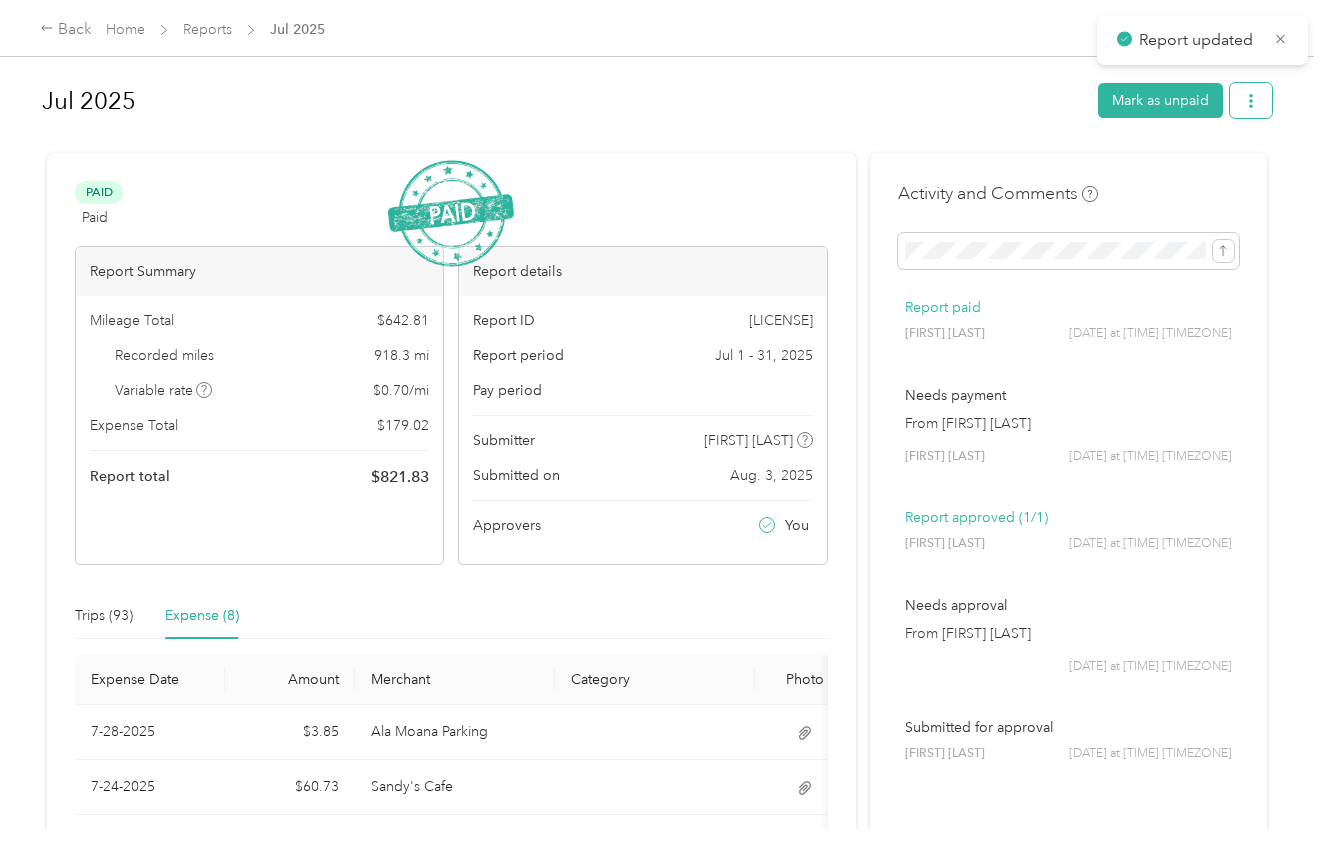 click 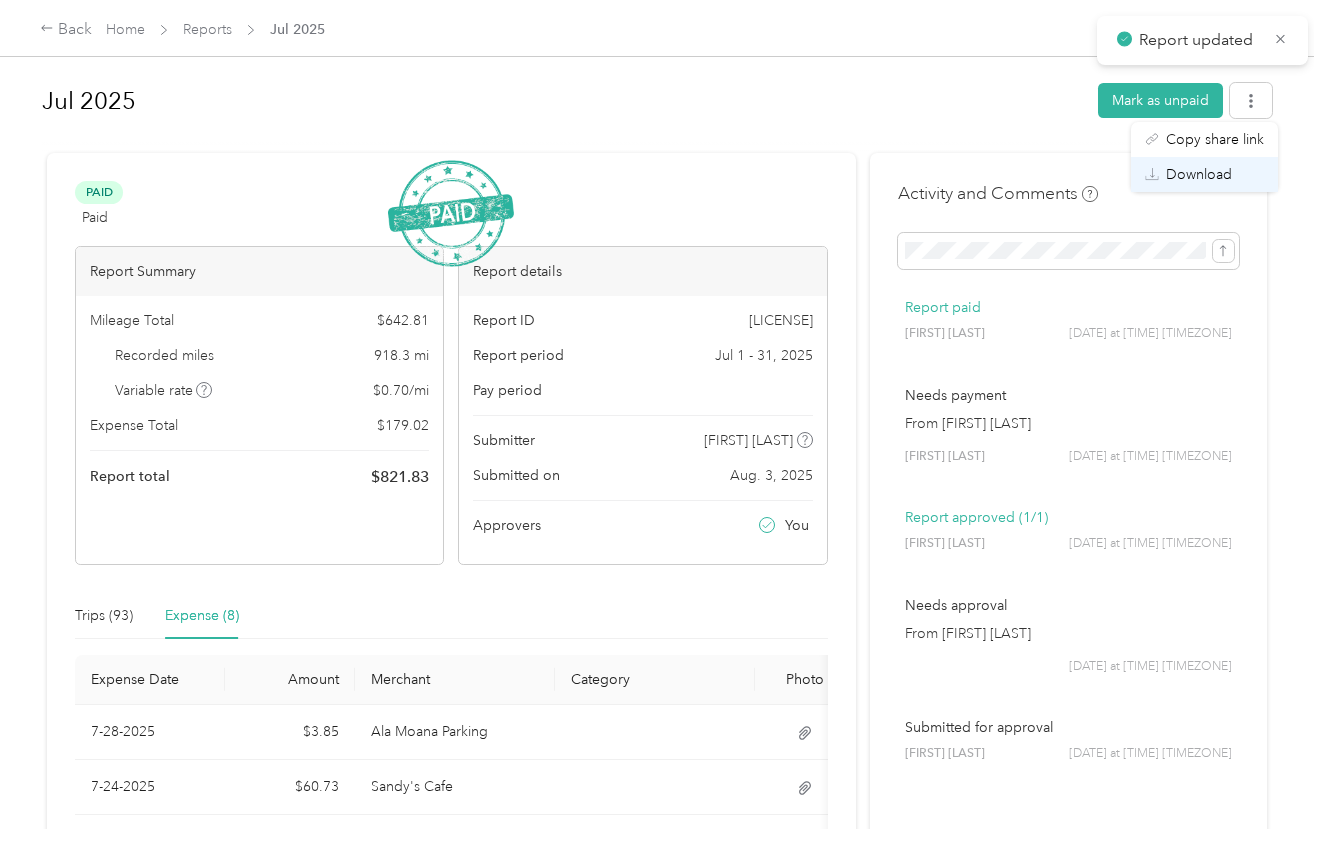 click on "Download" at bounding box center [1199, 174] 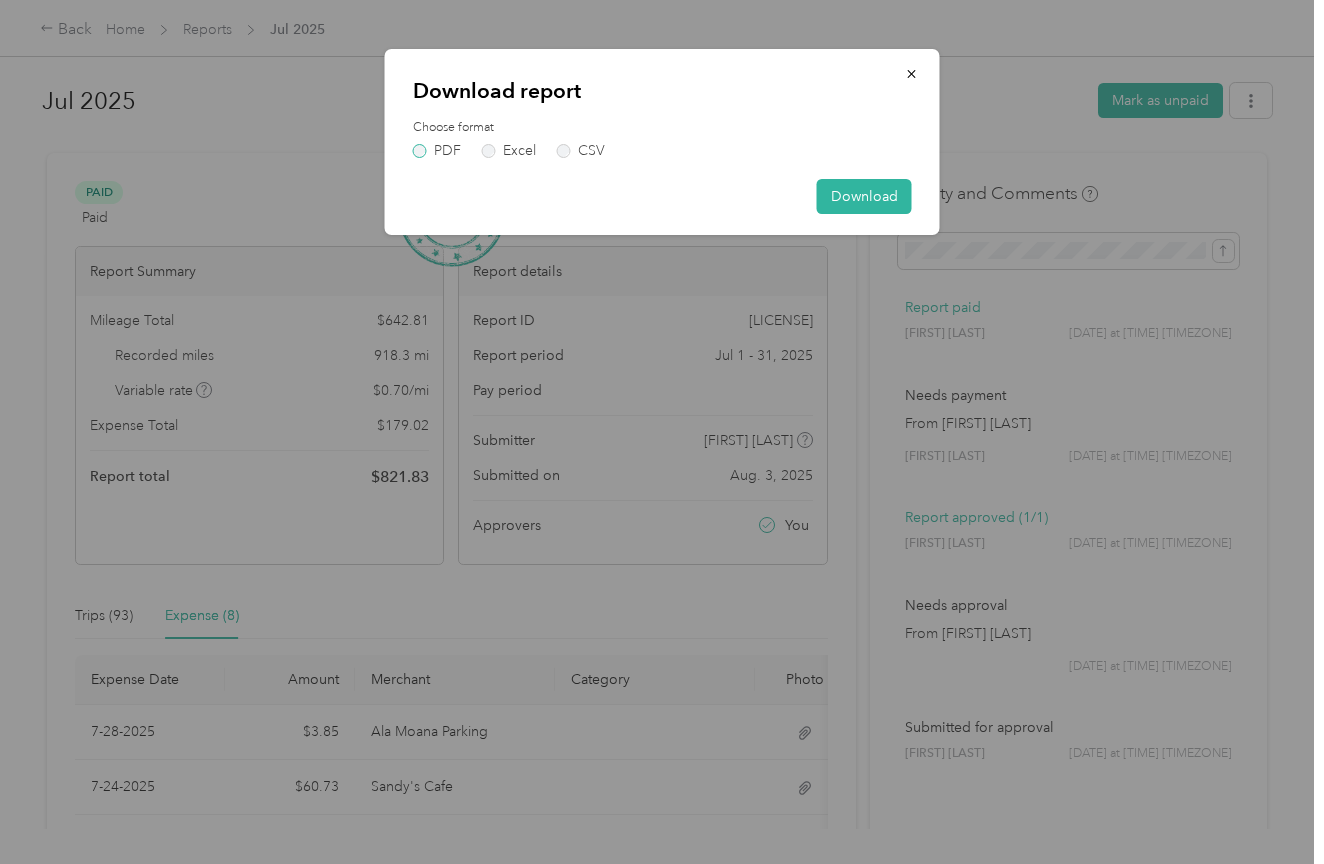 click on "PDF" at bounding box center (437, 151) 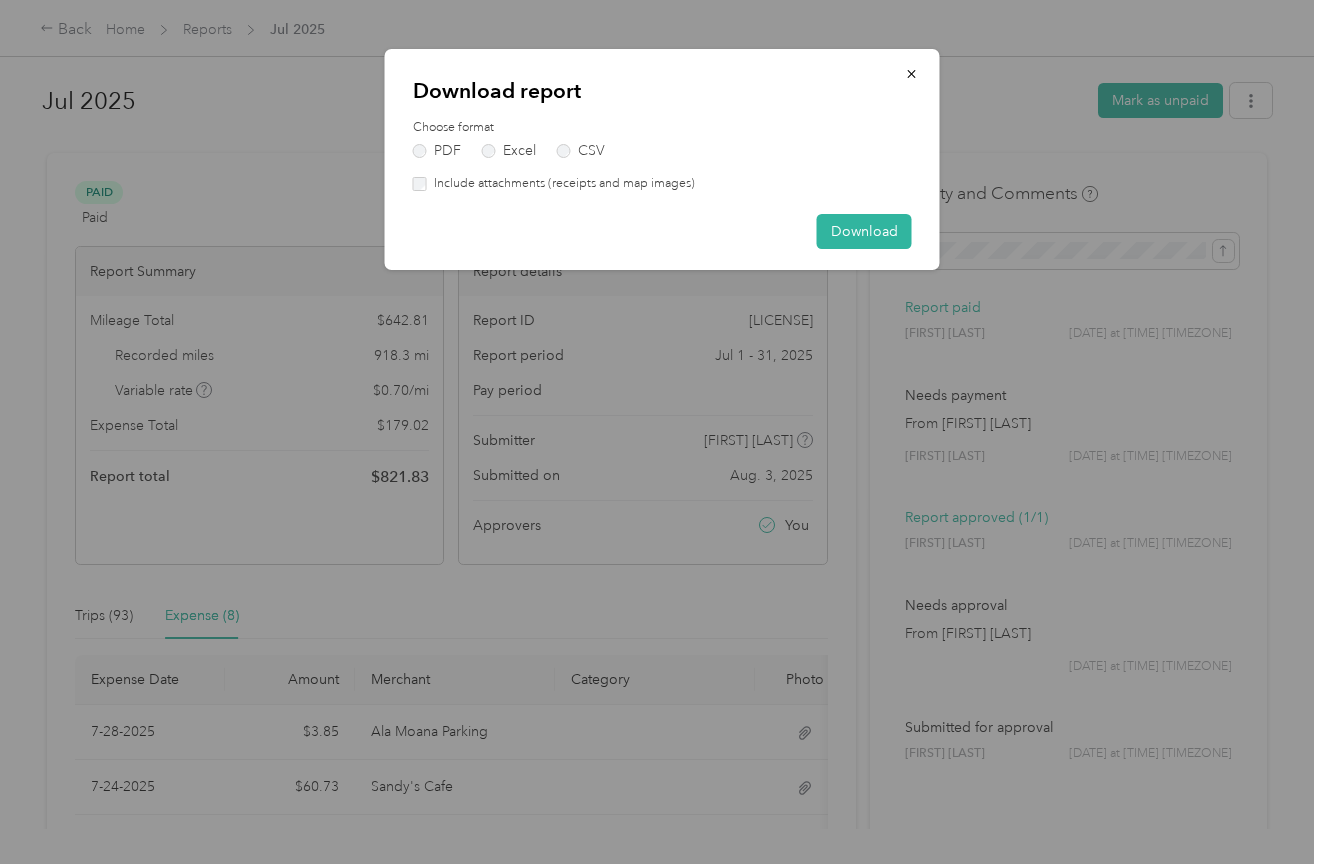 click on "Include attachments (receipts and map images)" at bounding box center [561, 184] 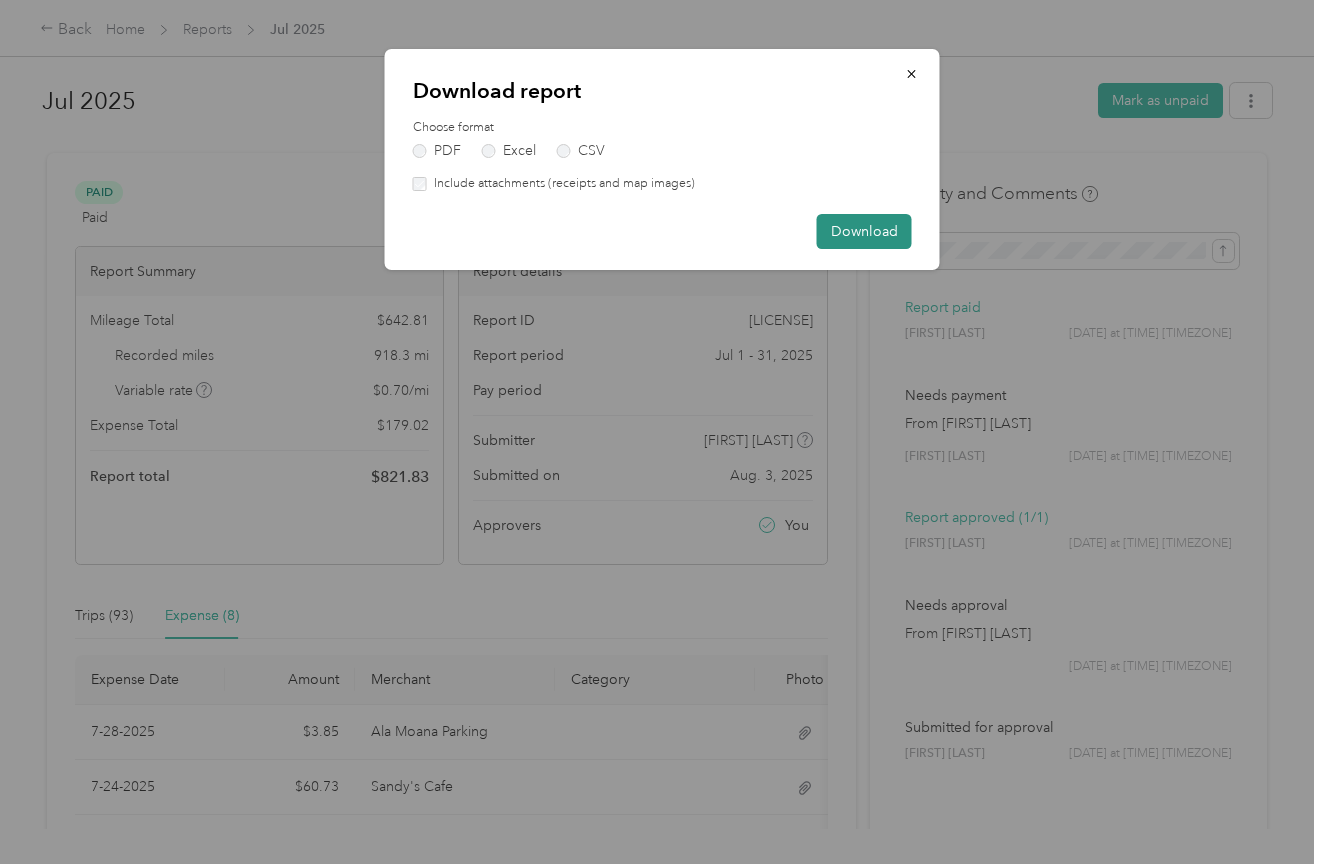 click on "Download" at bounding box center [864, 231] 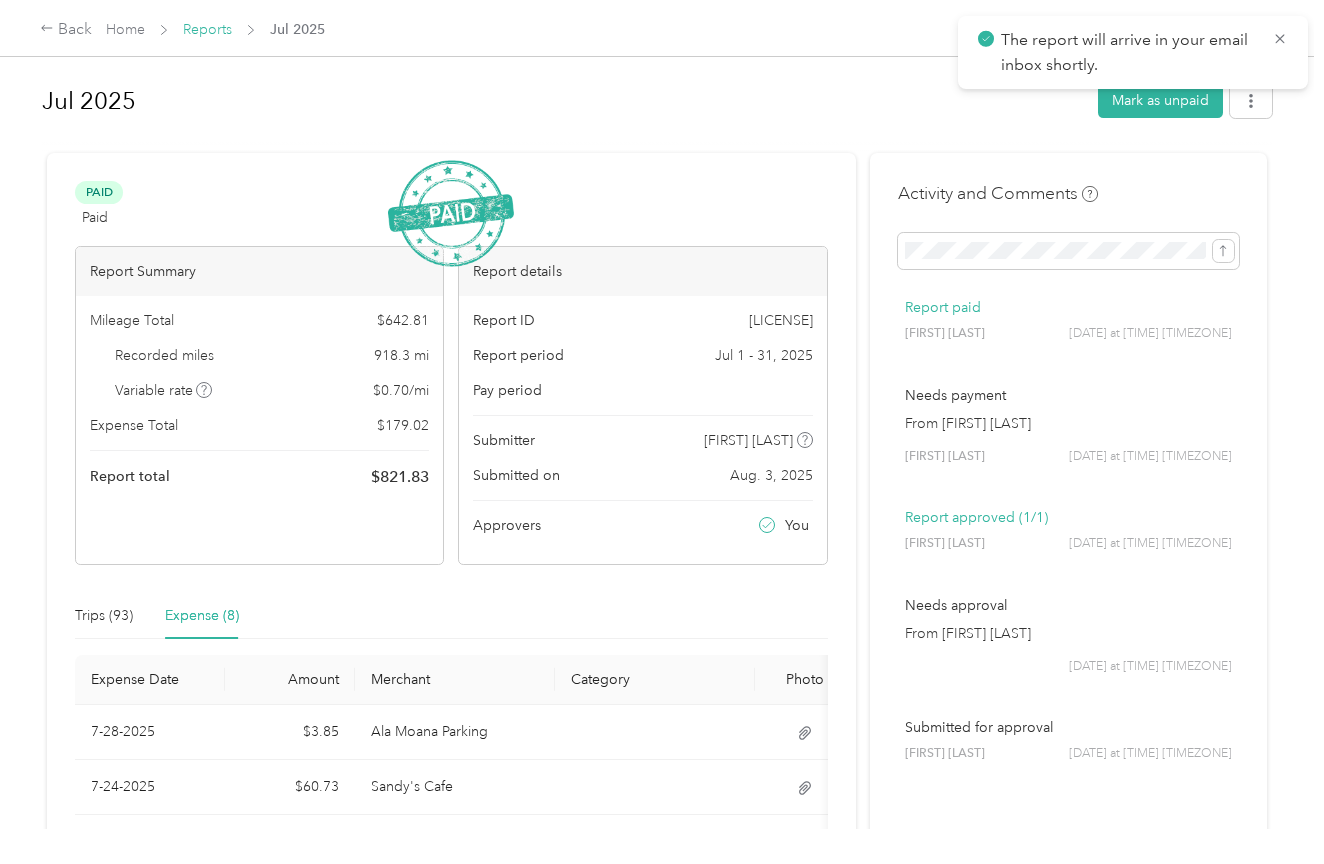 click on "Reports" at bounding box center (207, 29) 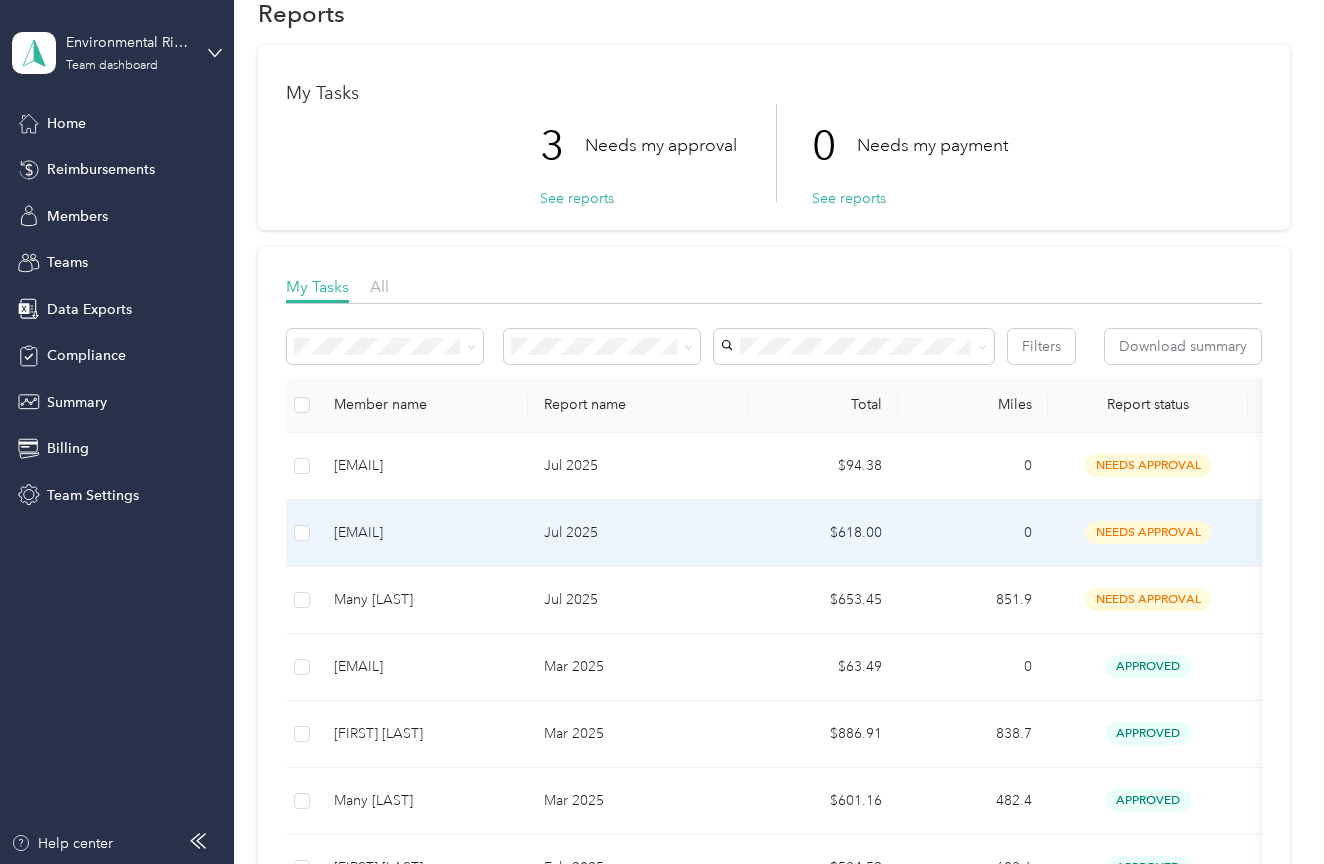 scroll, scrollTop: 27, scrollLeft: 0, axis: vertical 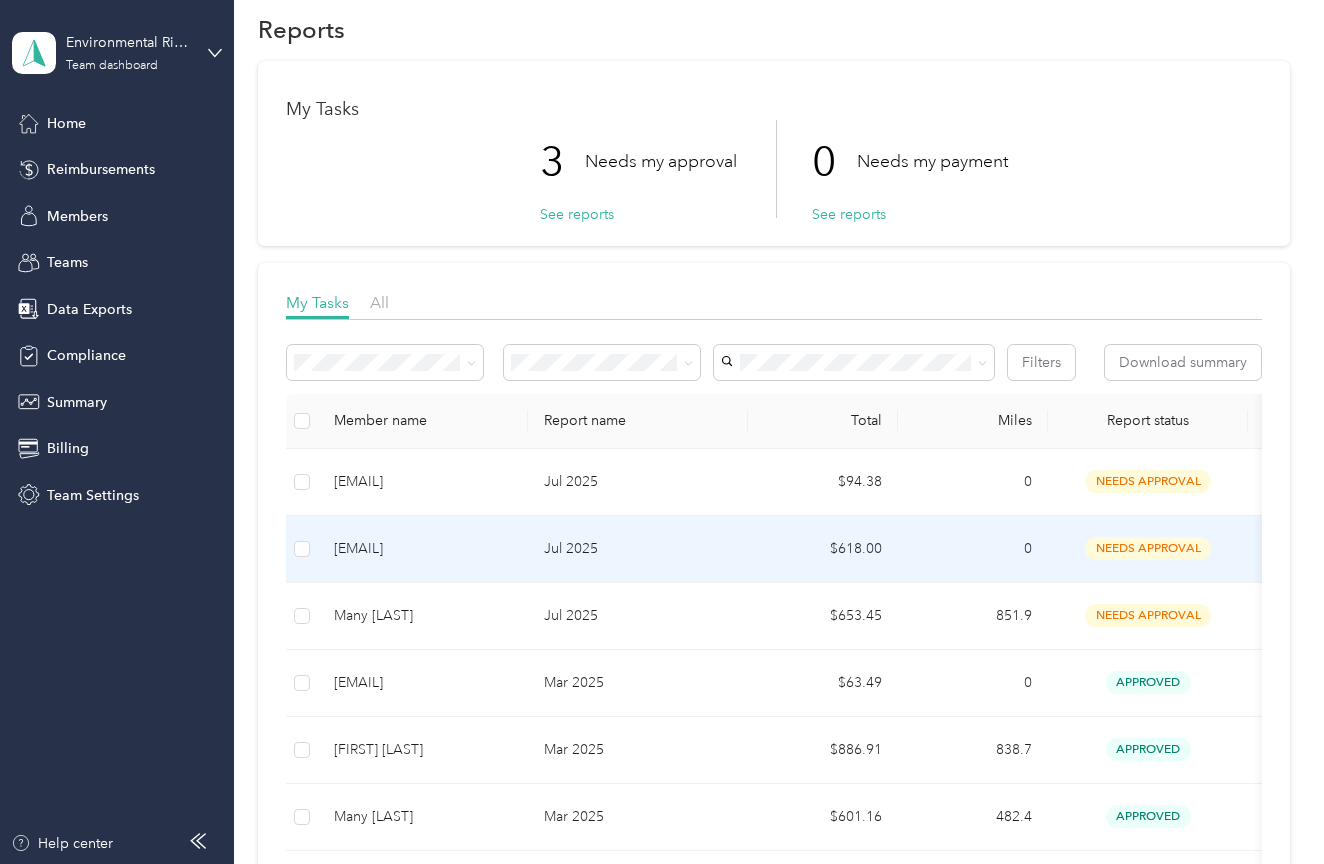 click on "[EMAIL]" at bounding box center [423, 549] 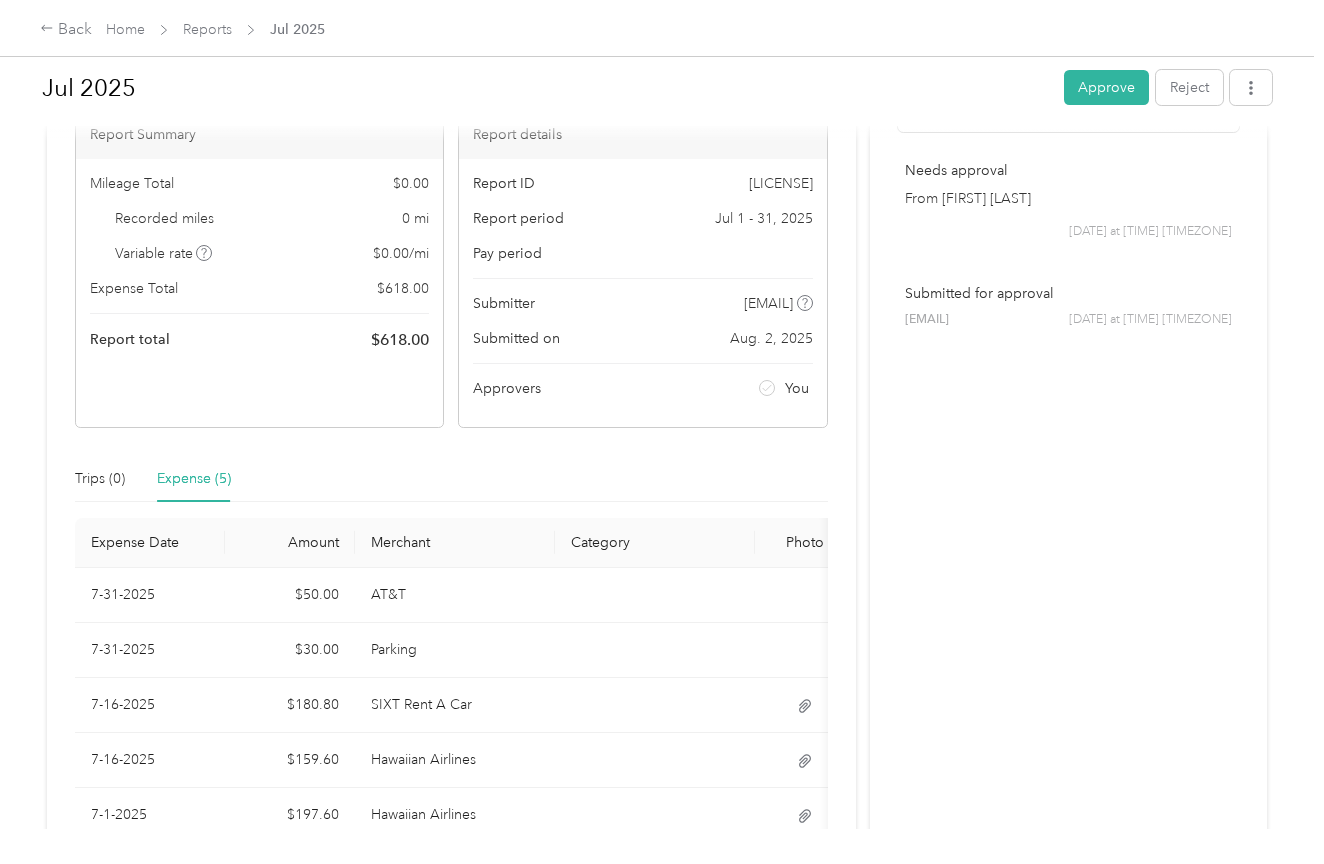 scroll, scrollTop: 47, scrollLeft: 0, axis: vertical 